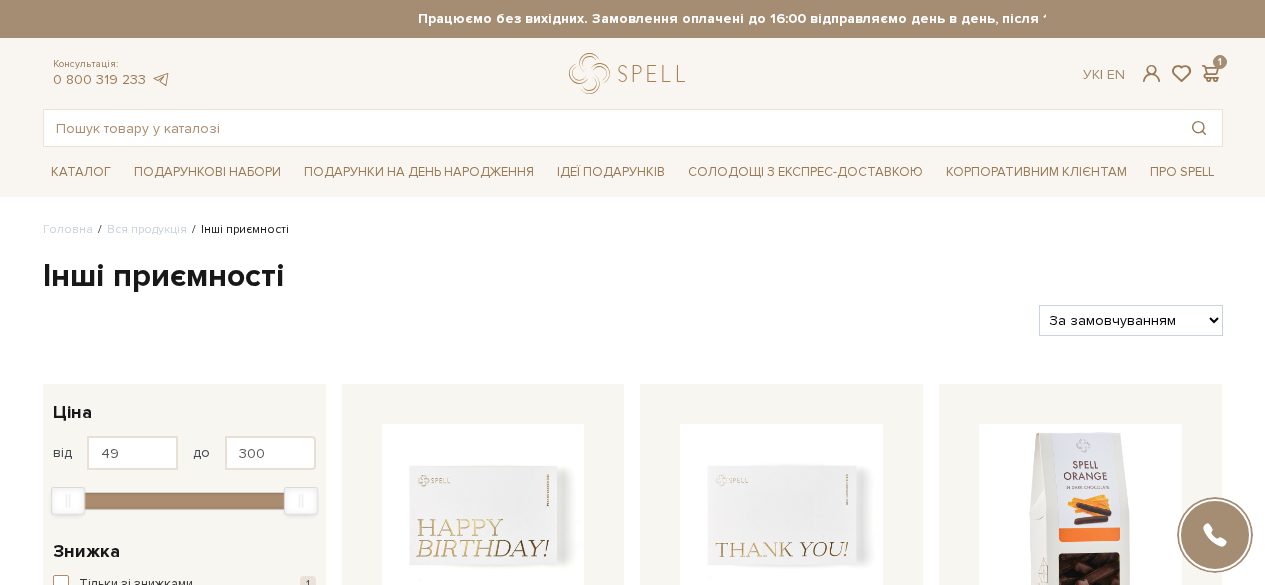 scroll, scrollTop: 0, scrollLeft: 0, axis: both 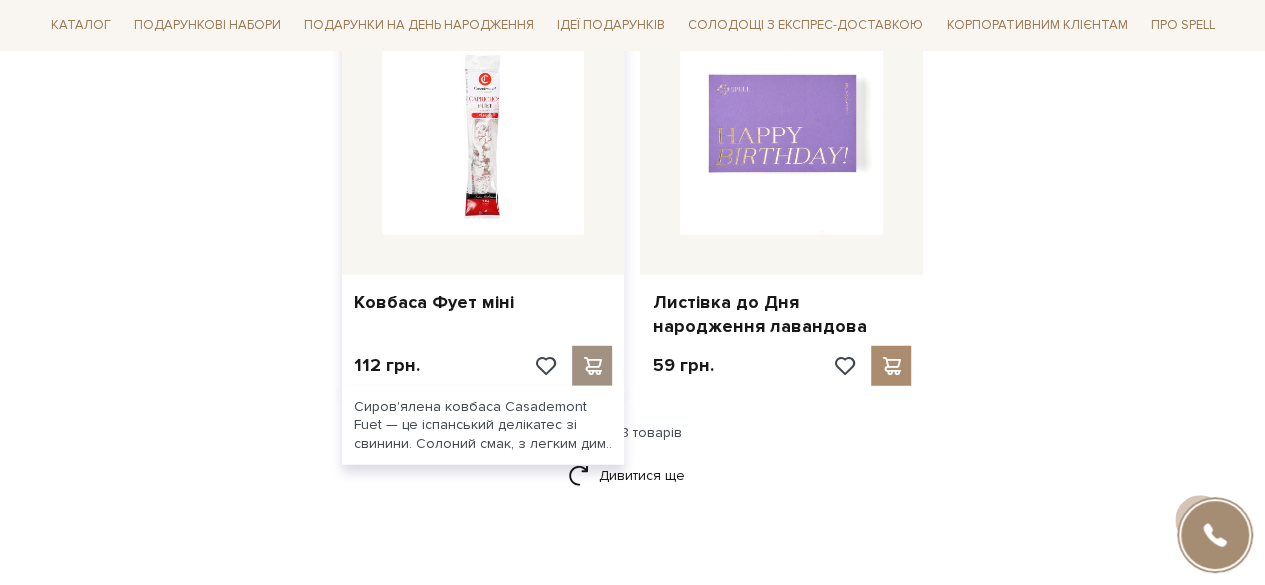 click at bounding box center [592, 366] 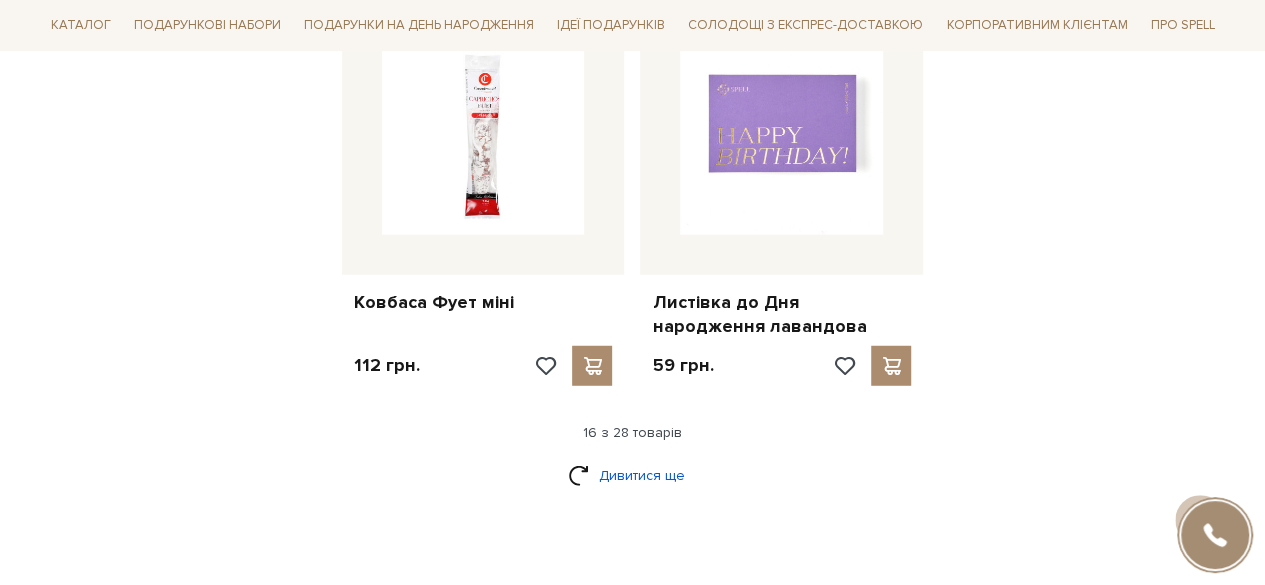 click on "Дивитися ще" at bounding box center (633, 475) 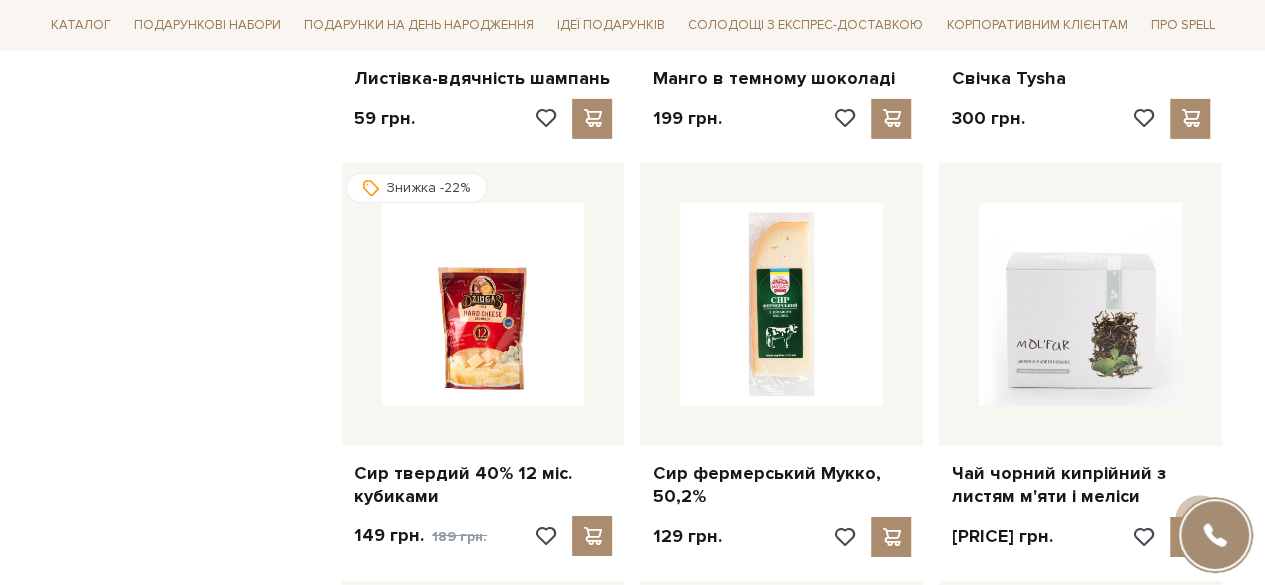 scroll, scrollTop: 3254, scrollLeft: 0, axis: vertical 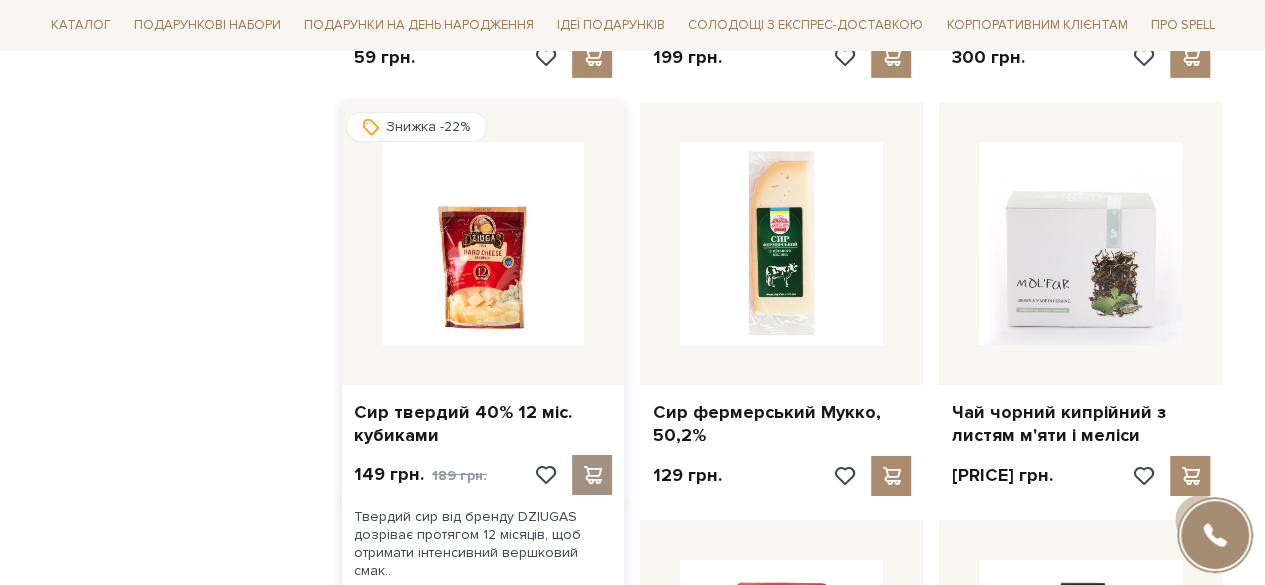 click at bounding box center (592, 475) 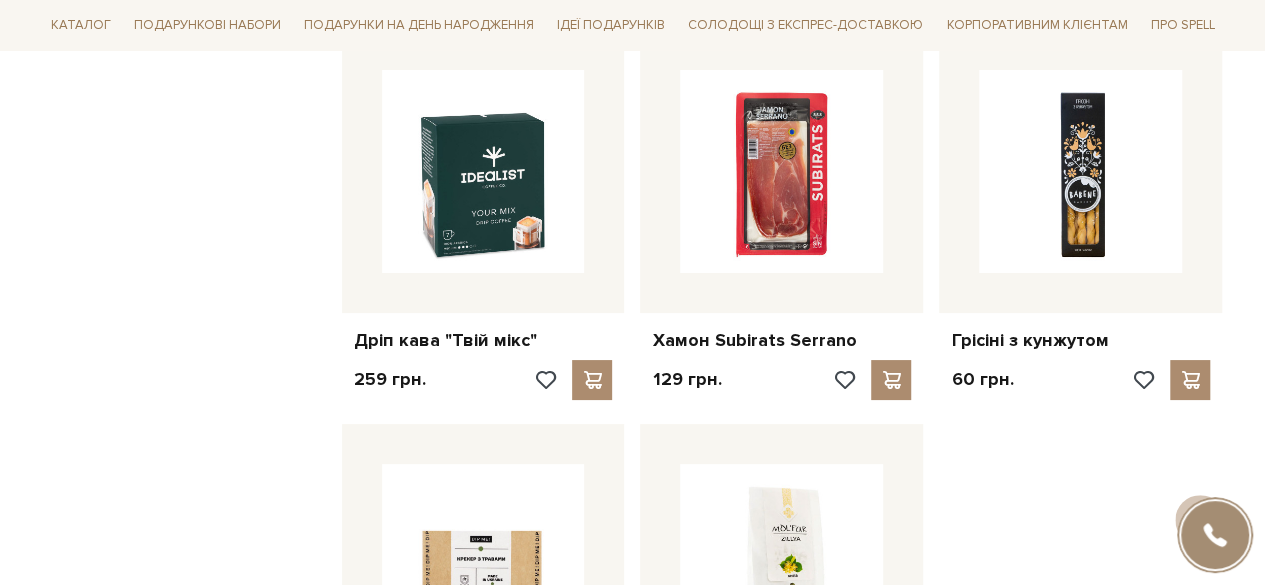 scroll, scrollTop: 3756, scrollLeft: 0, axis: vertical 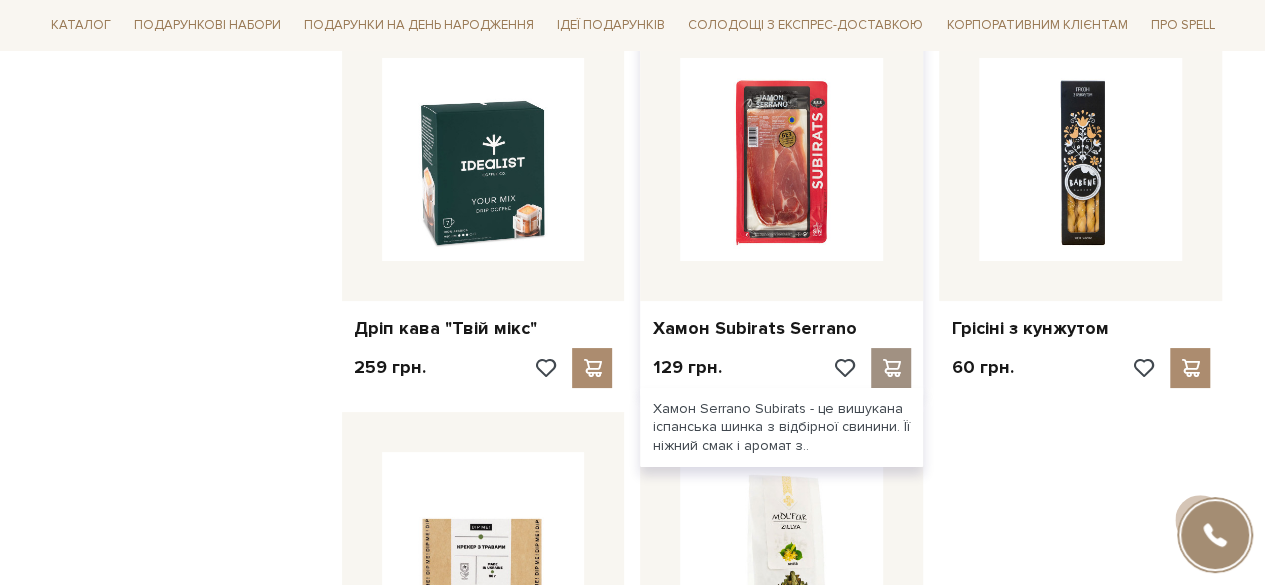 click at bounding box center (891, 368) 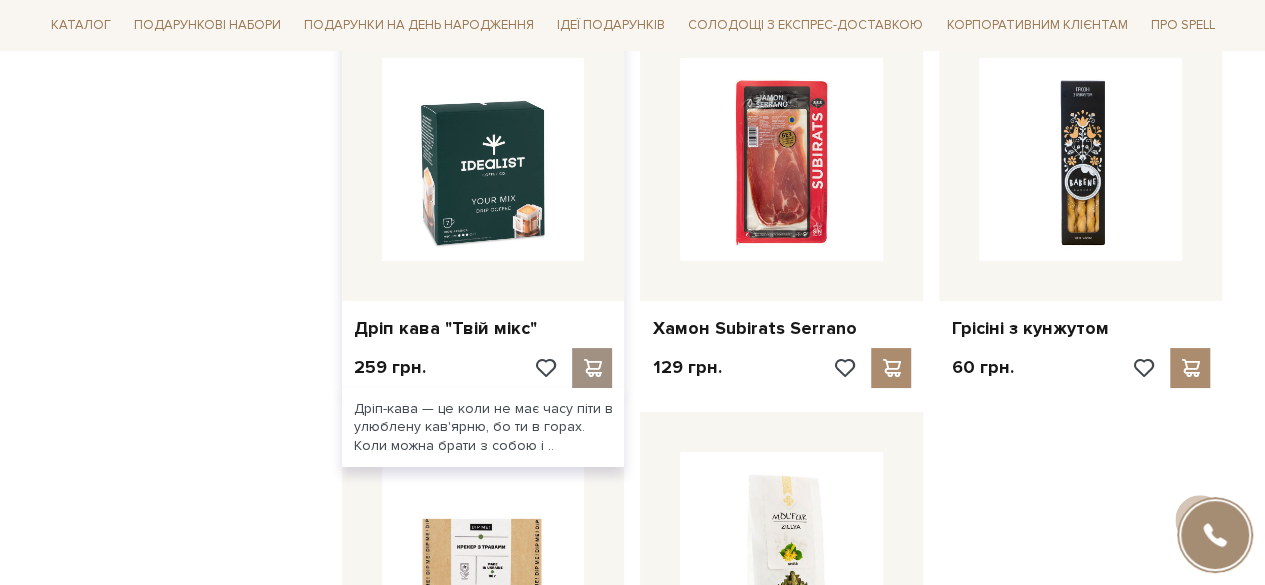 click at bounding box center (592, 368) 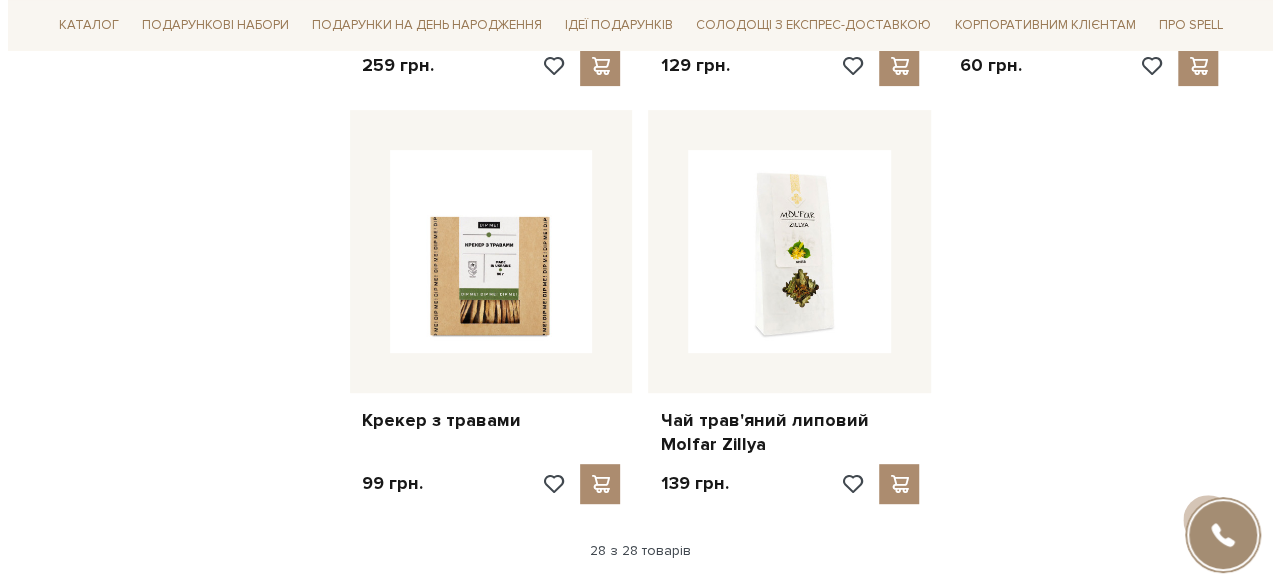 scroll, scrollTop: 4088, scrollLeft: 0, axis: vertical 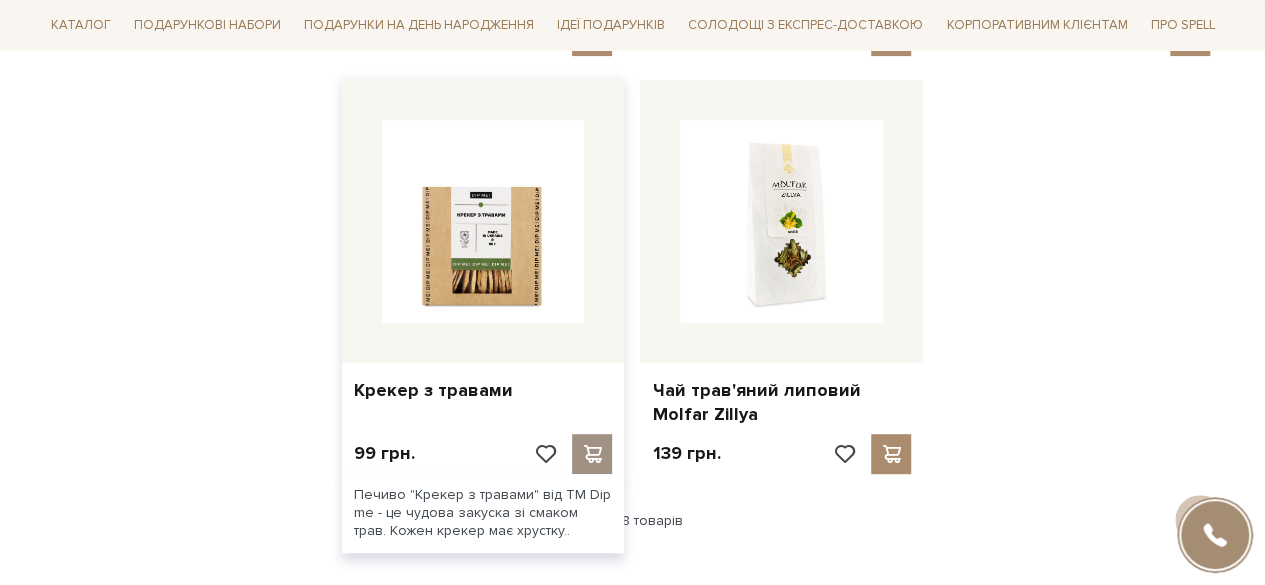 click at bounding box center (592, 454) 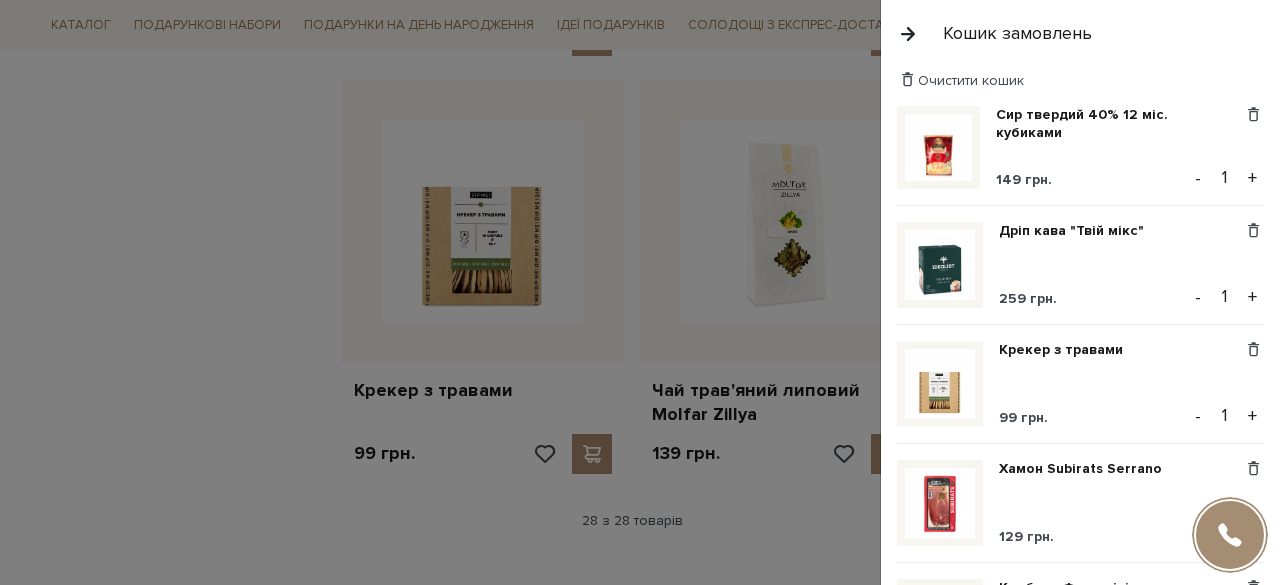 scroll, scrollTop: 0, scrollLeft: 0, axis: both 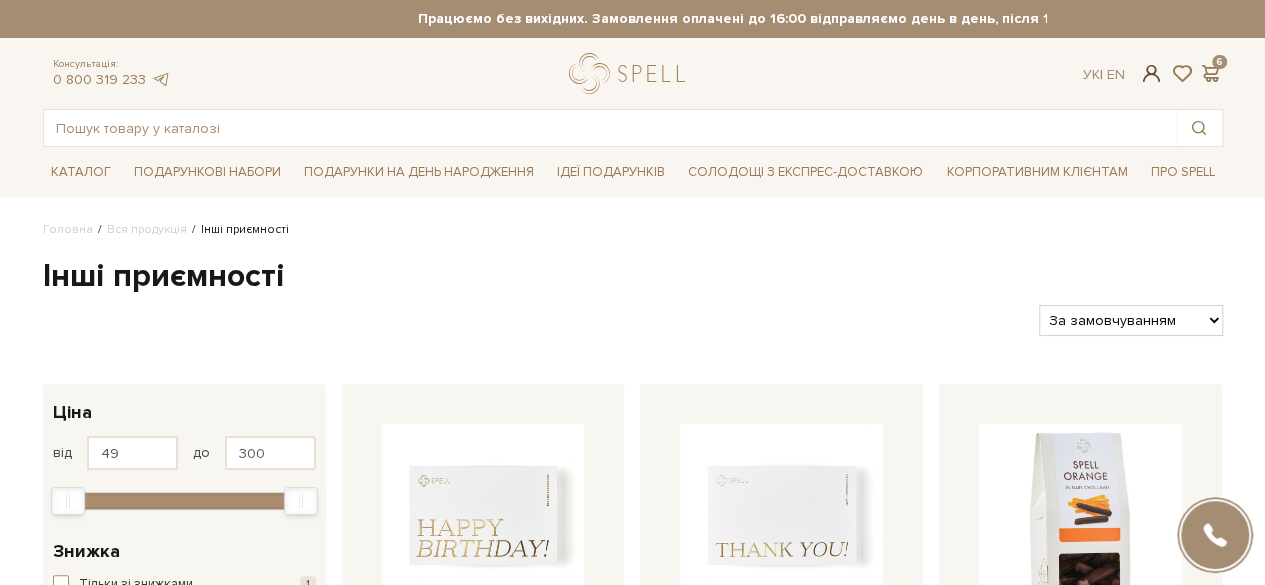 click at bounding box center (1151, 73) 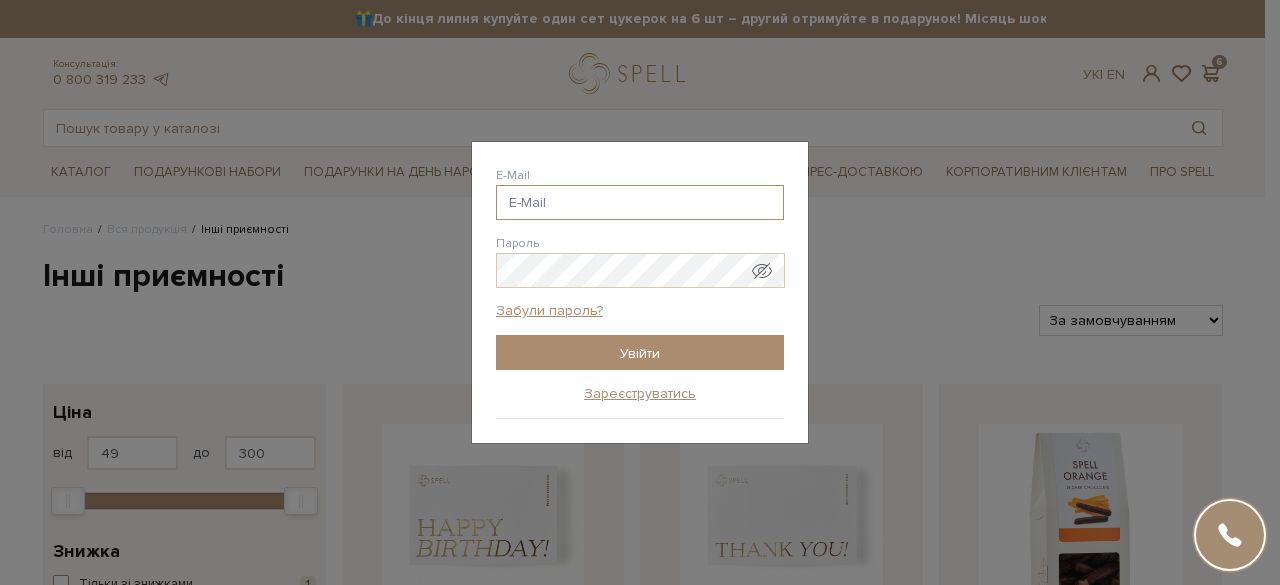 click on "E-Mail" at bounding box center (640, 202) 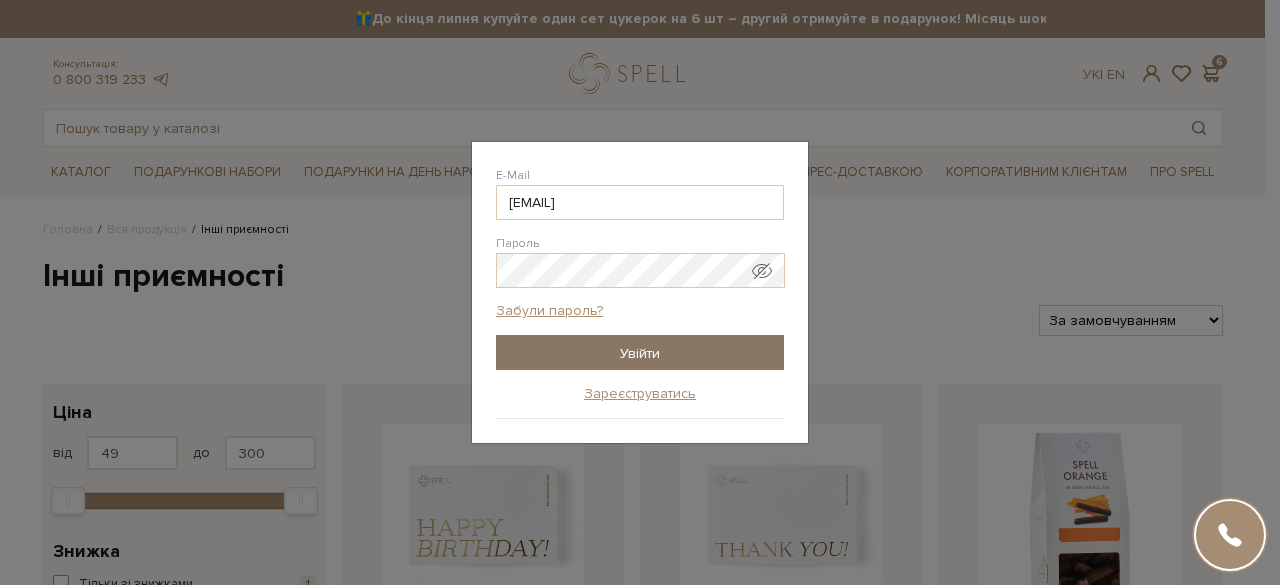 click on "Увійти" at bounding box center [640, 352] 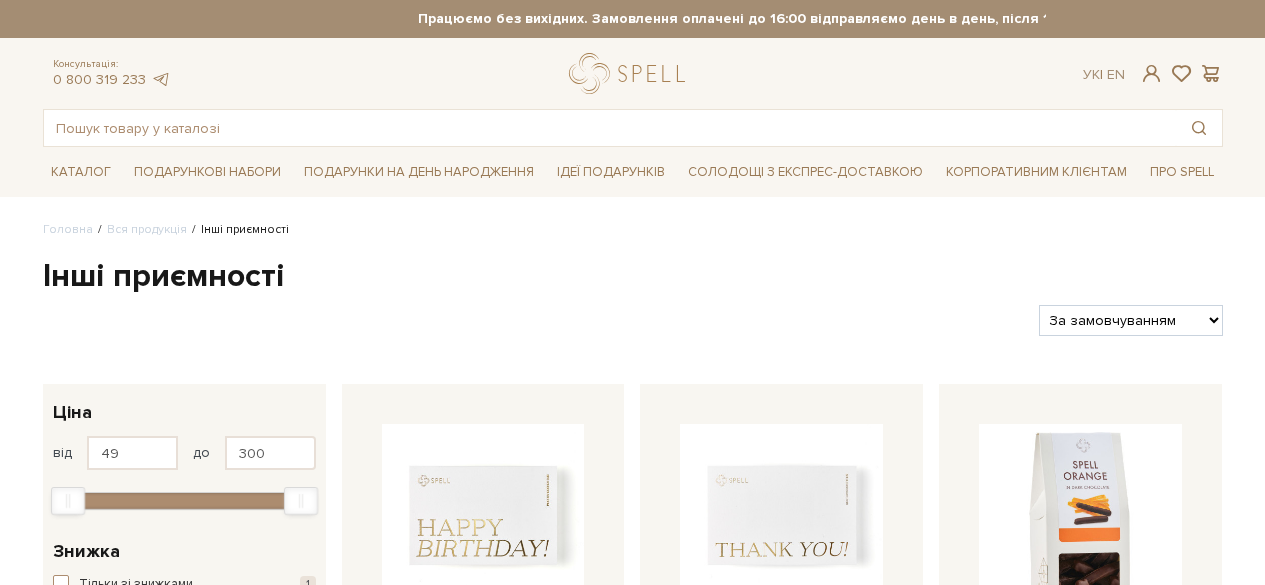 scroll, scrollTop: 0, scrollLeft: 0, axis: both 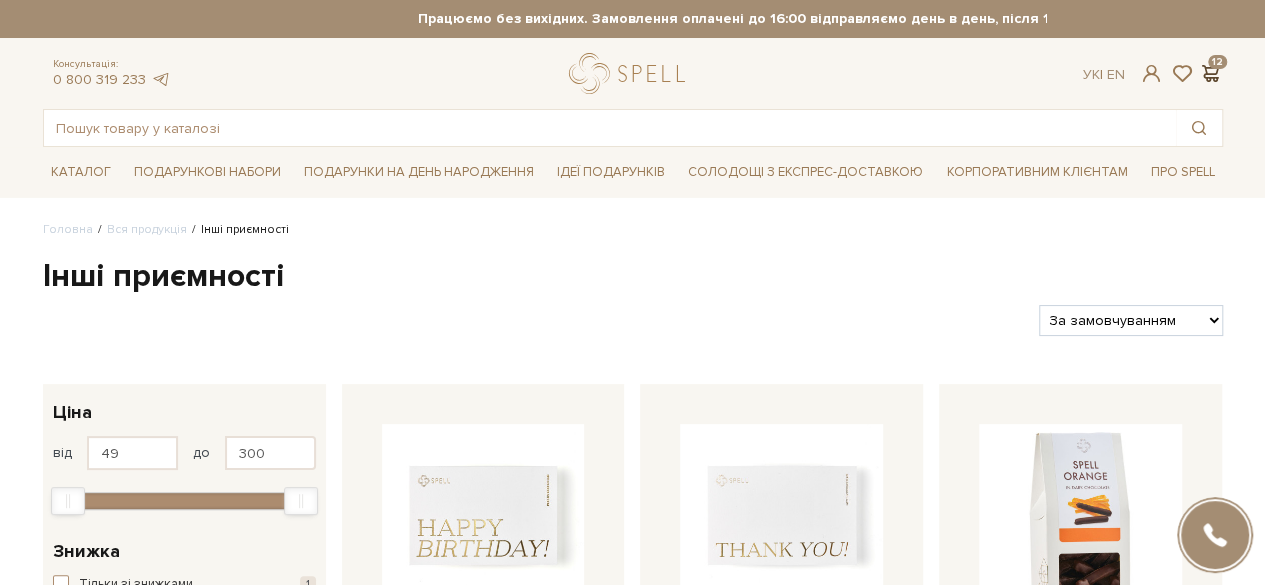click at bounding box center (1211, 73) 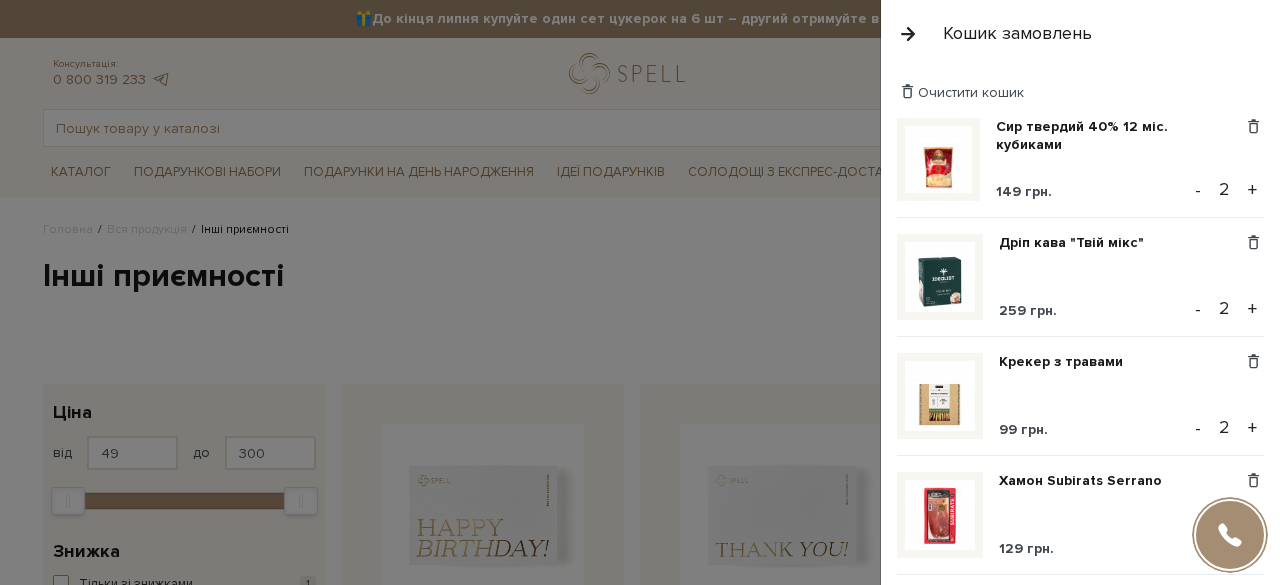 click on "-" at bounding box center (1198, 190) 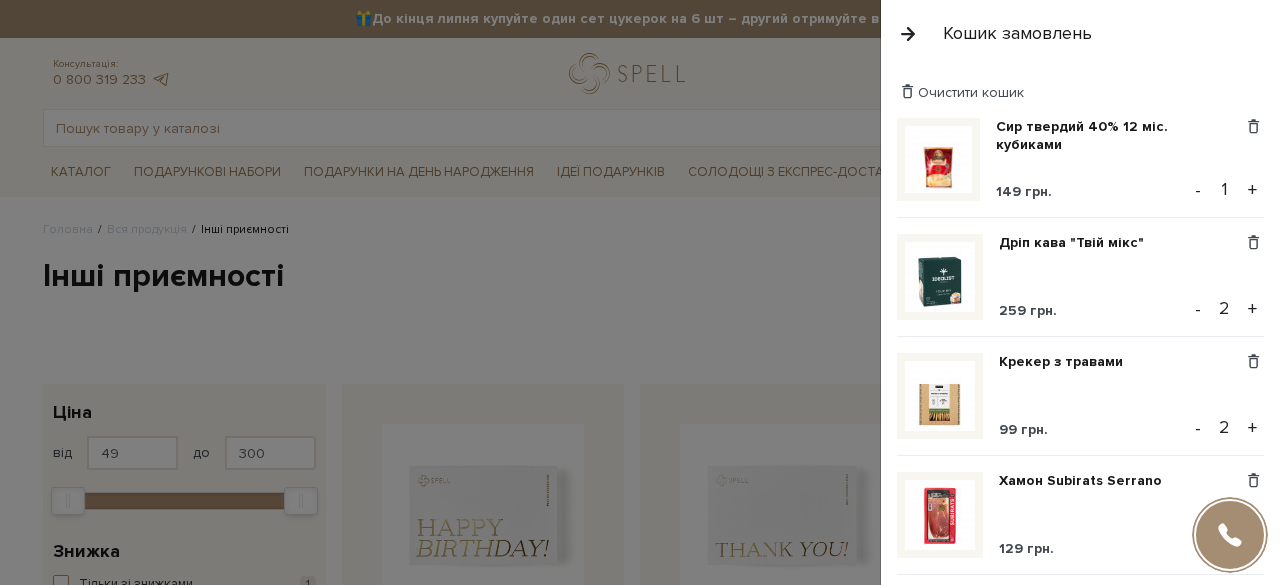 click on "-" at bounding box center [1198, 309] 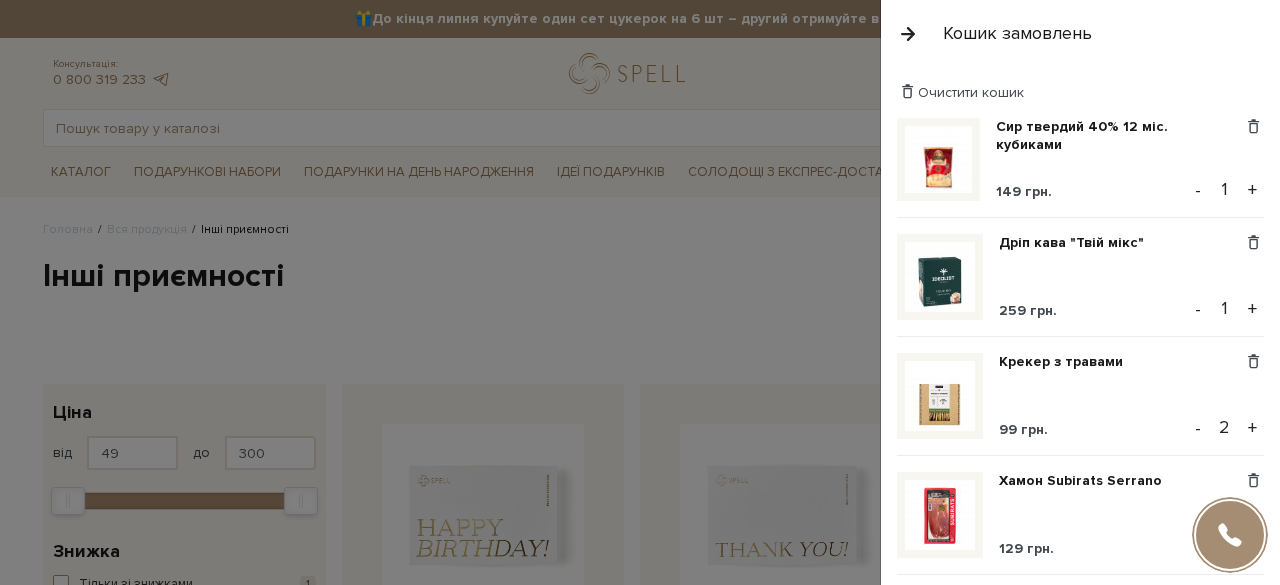 click on "-" at bounding box center [1198, 428] 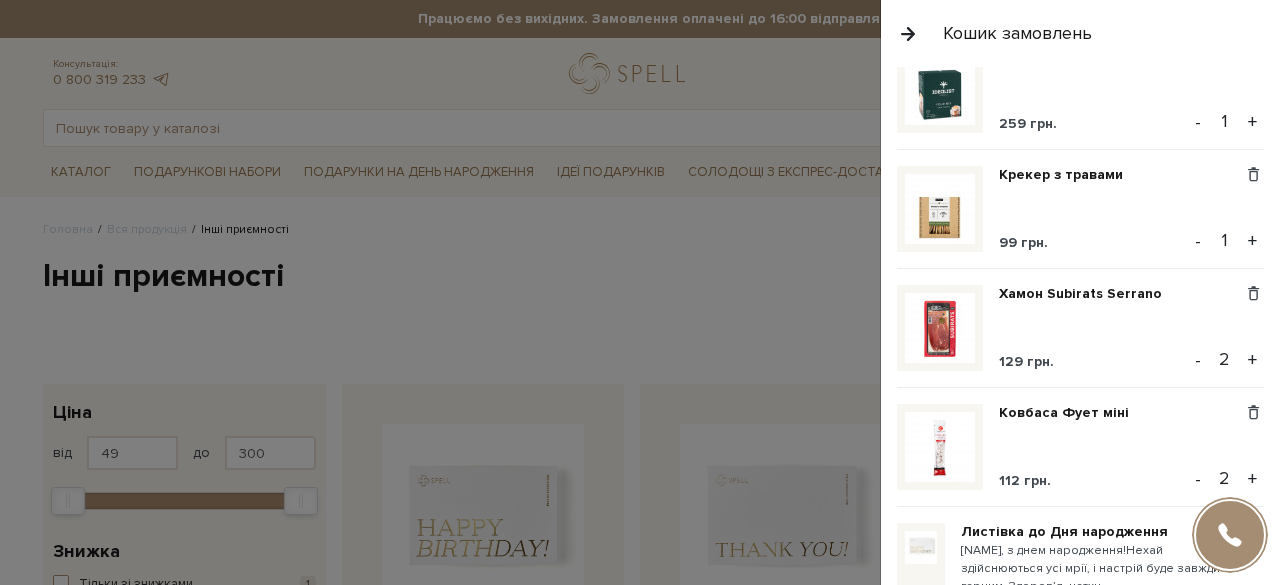 scroll, scrollTop: 198, scrollLeft: 0, axis: vertical 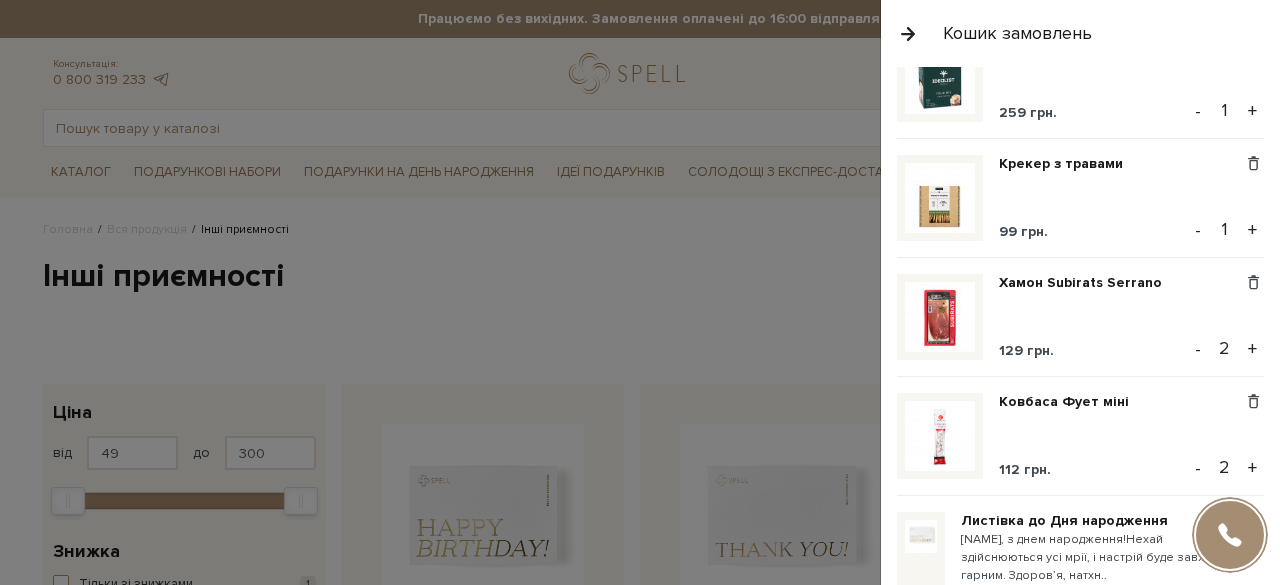 click on "-" at bounding box center (1198, 349) 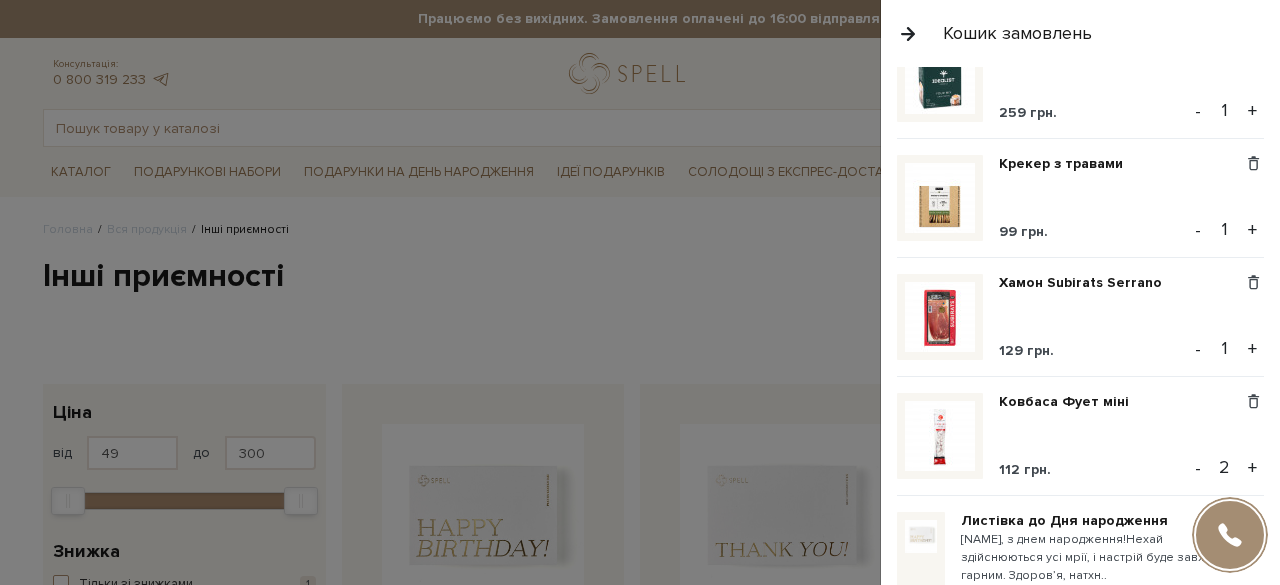 click on "-" at bounding box center (1198, 468) 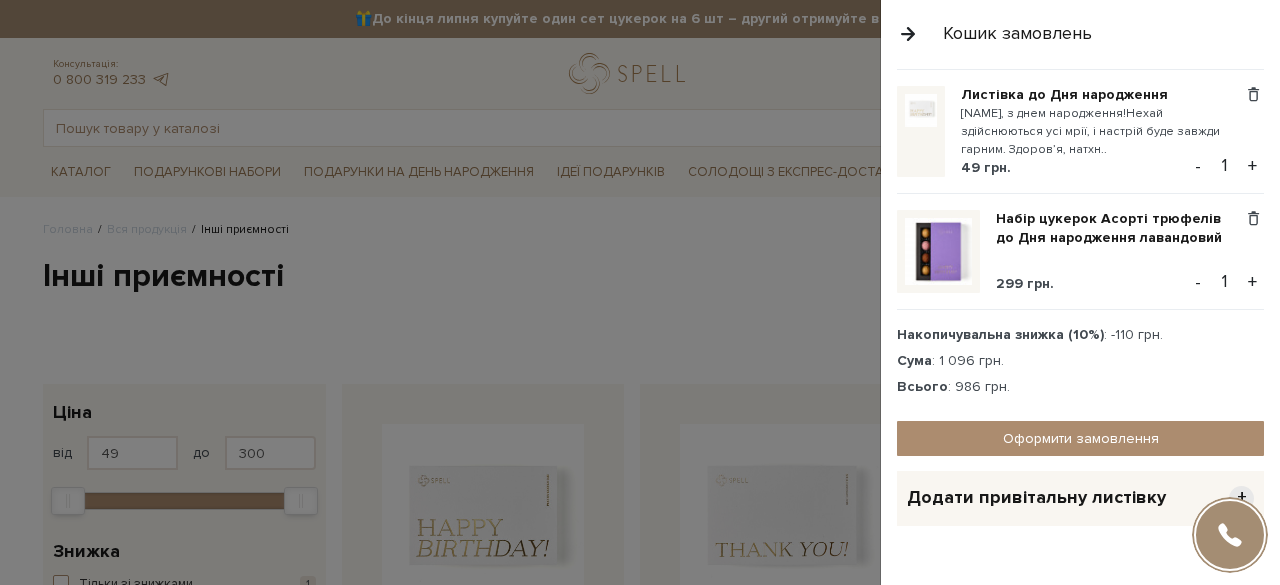 scroll, scrollTop: 654, scrollLeft: 0, axis: vertical 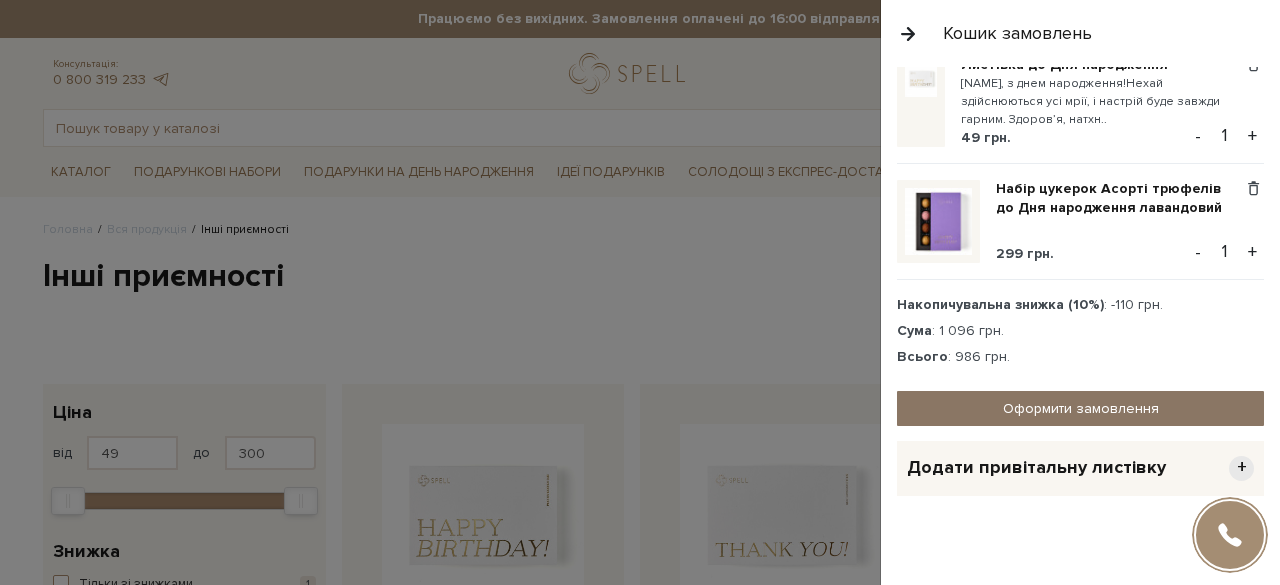 click on "Оформити замовлення" at bounding box center (1080, 408) 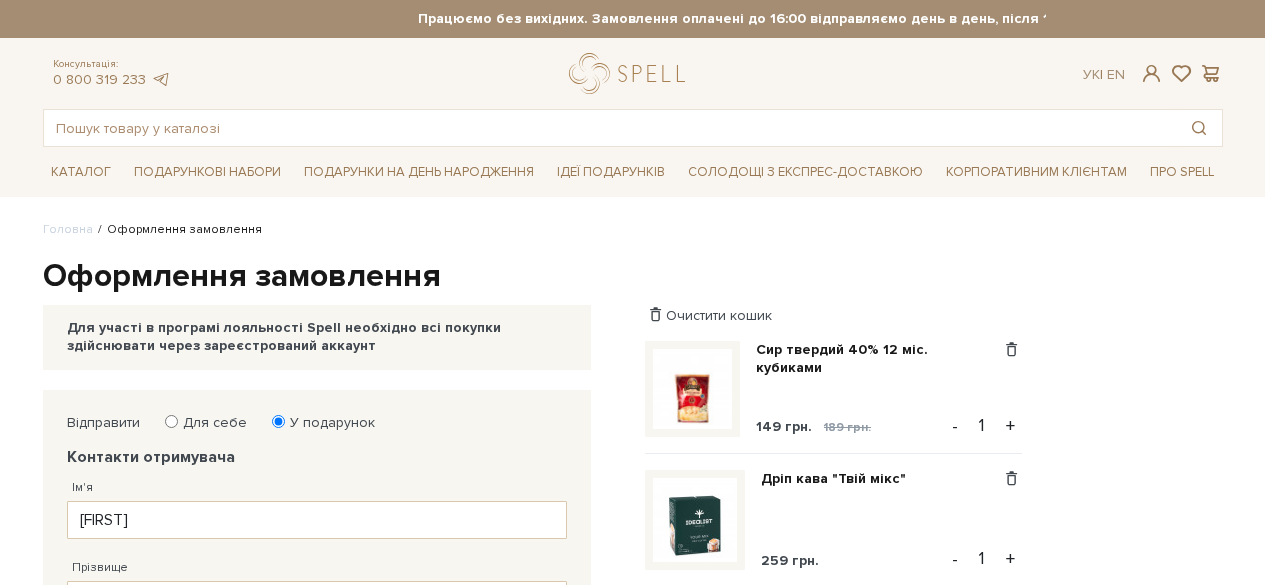 scroll, scrollTop: 0, scrollLeft: 0, axis: both 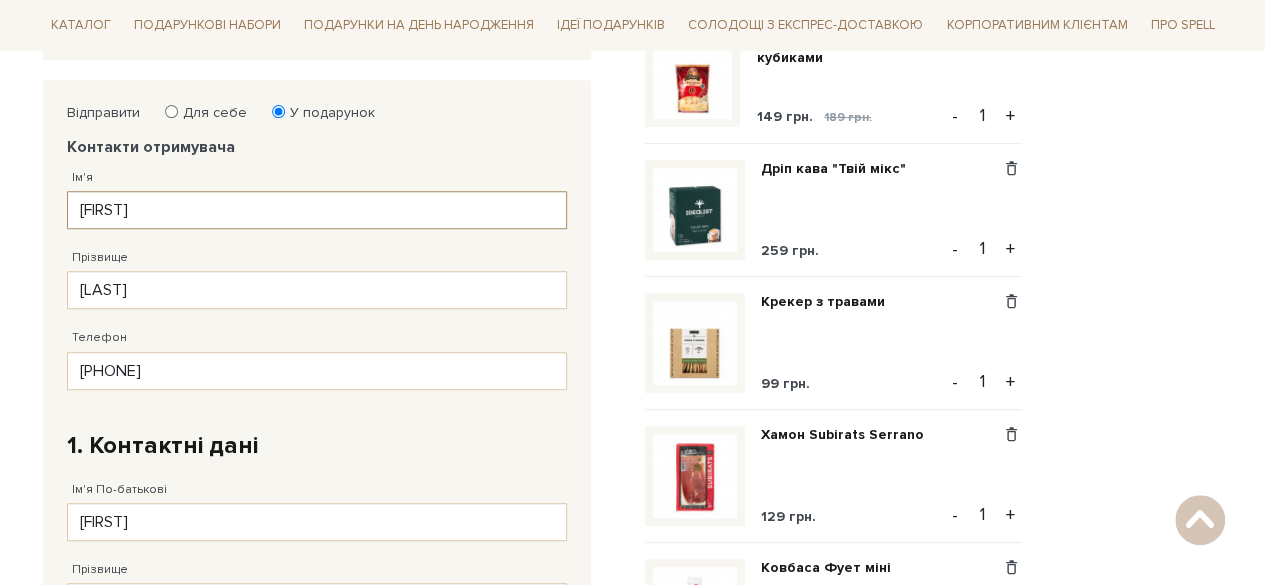 drag, startPoint x: 145, startPoint y: 209, endPoint x: 18, endPoint y: 209, distance: 127 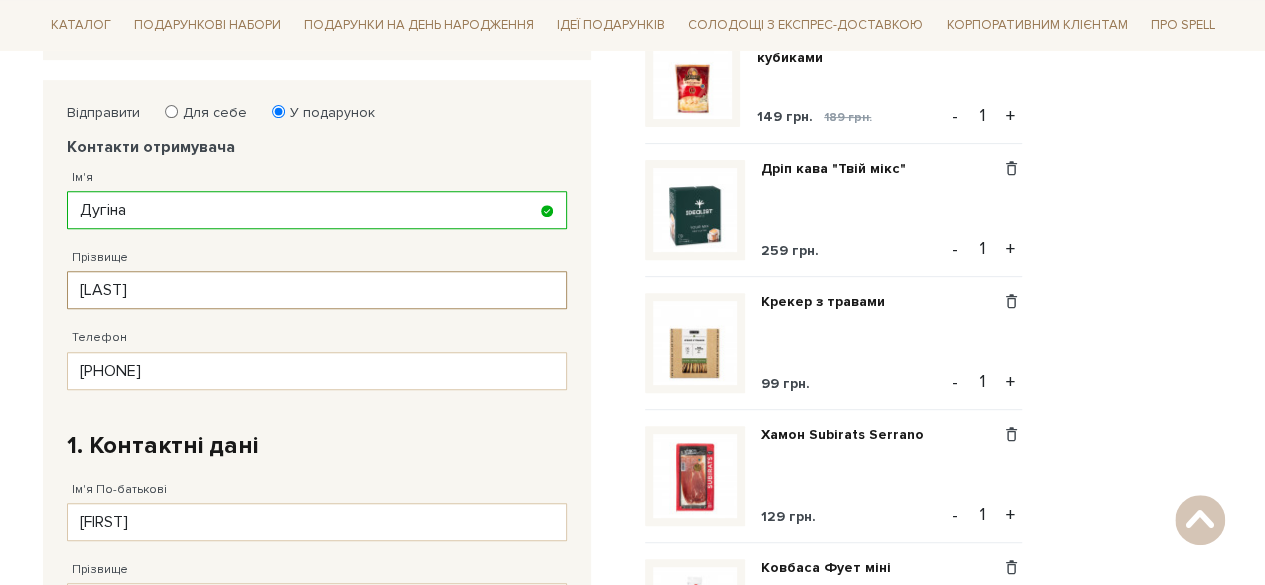 click on "[LAST]" at bounding box center [317, 290] 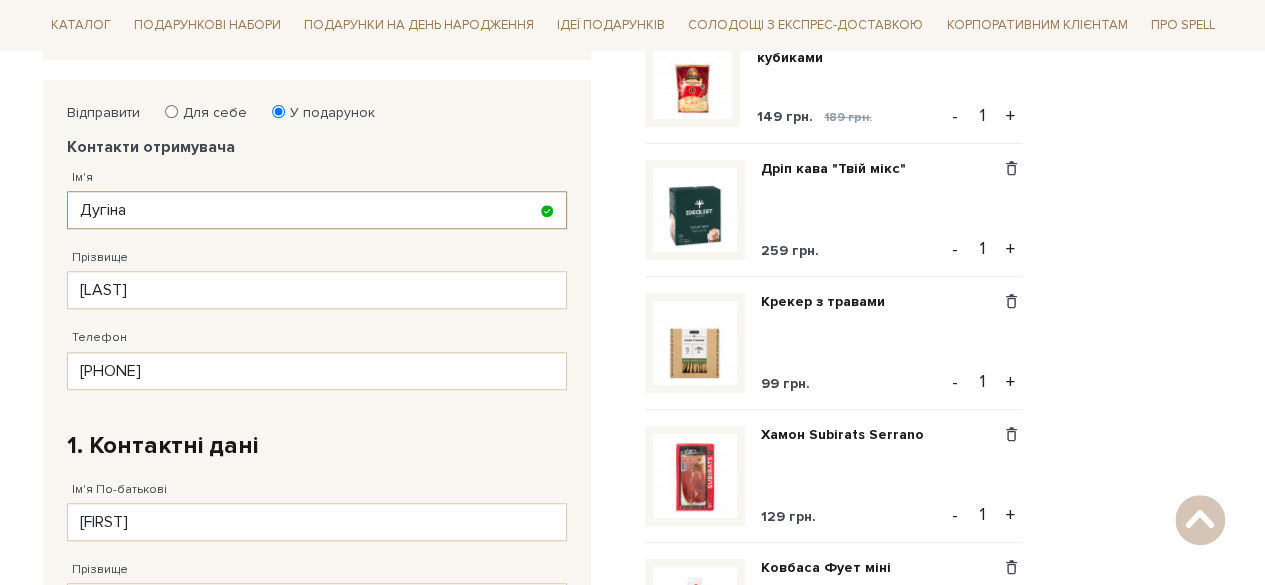 click on "Дугіна" at bounding box center (317, 210) 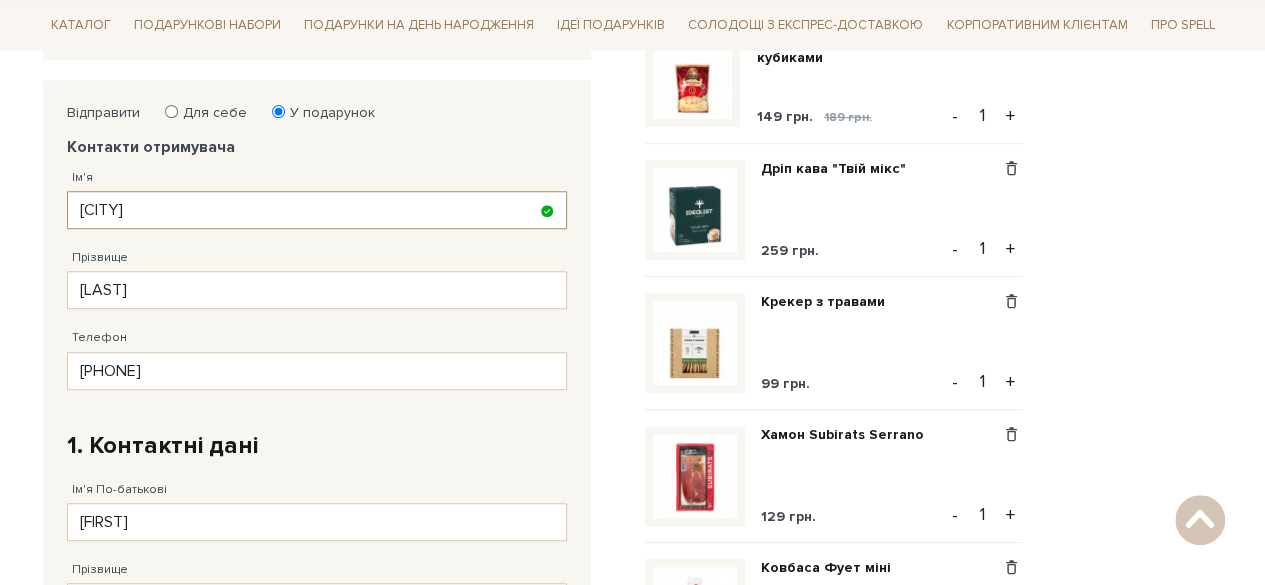 type on "Д" 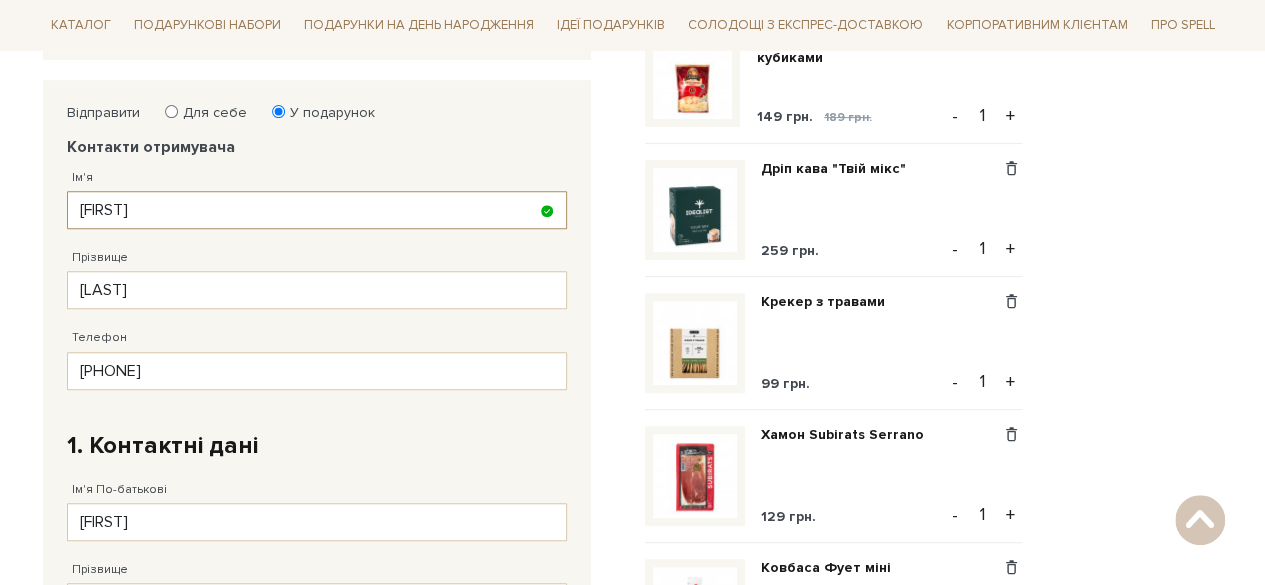 type on "[FIRST]" 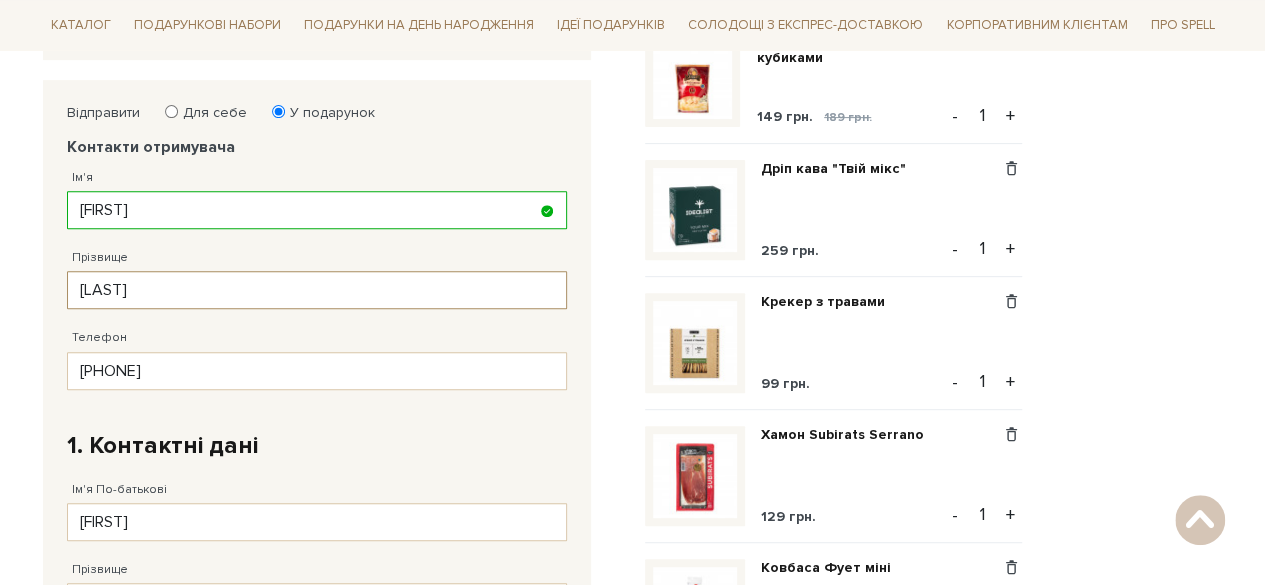 click on "[LAST]" at bounding box center (317, 290) 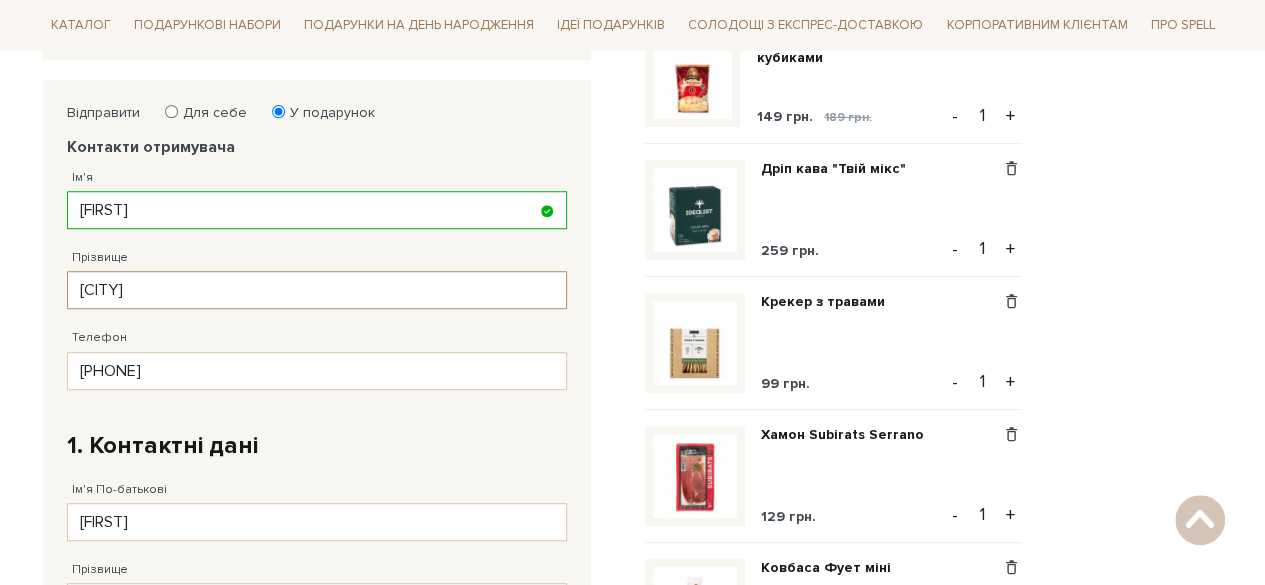type on "Н" 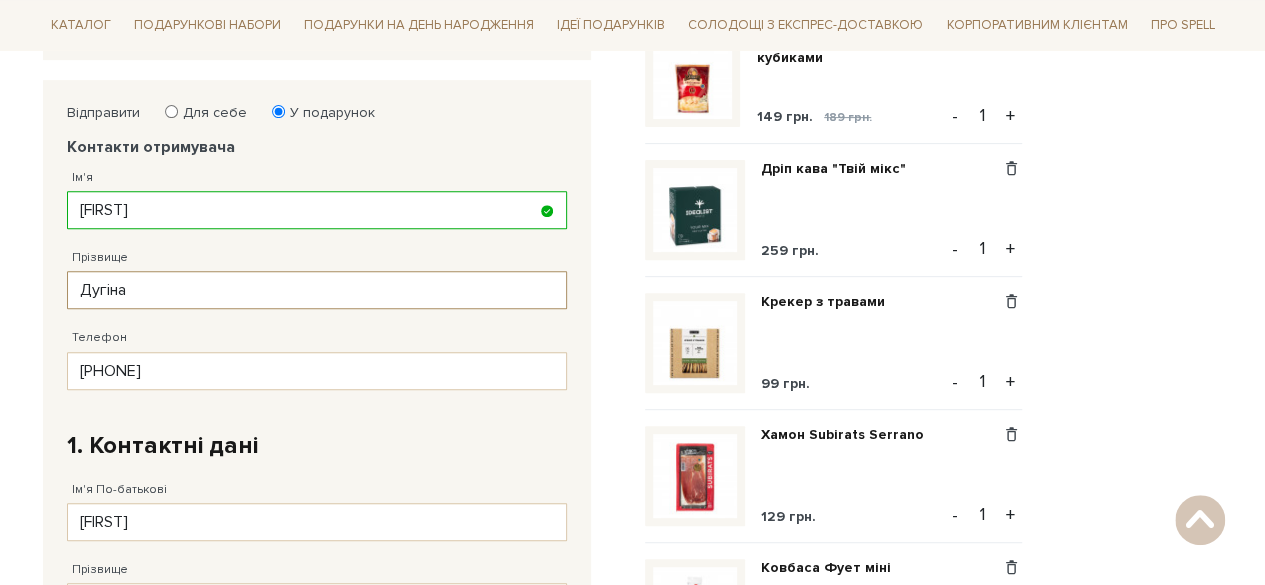 type on "Дугіна" 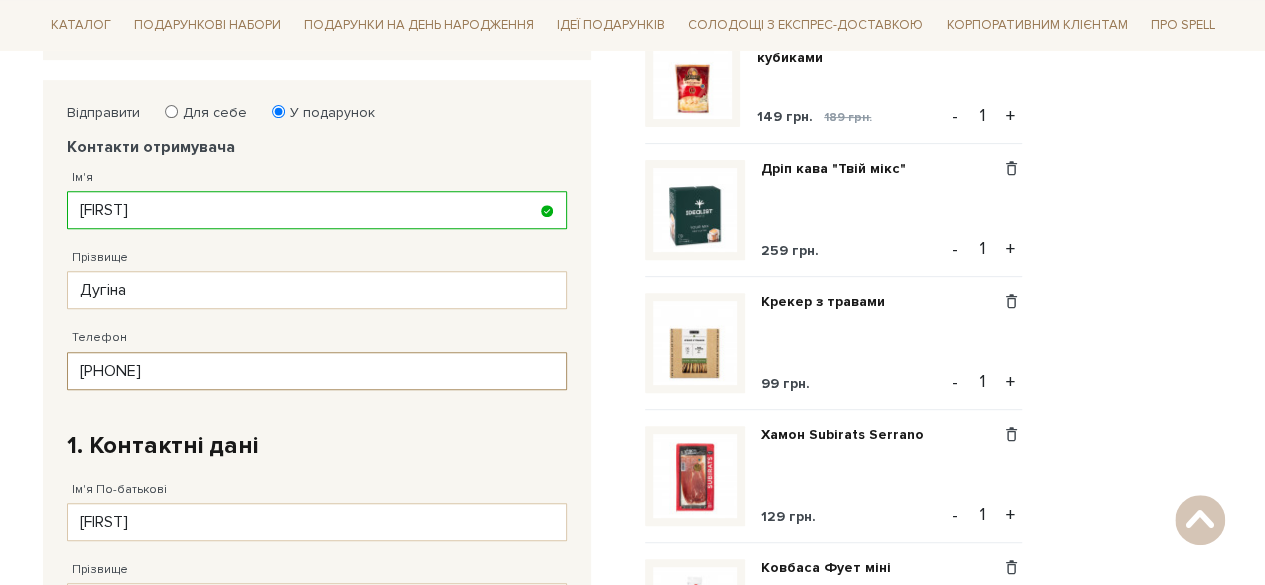 drag, startPoint x: 224, startPoint y: 365, endPoint x: 34, endPoint y: 381, distance: 190.6725 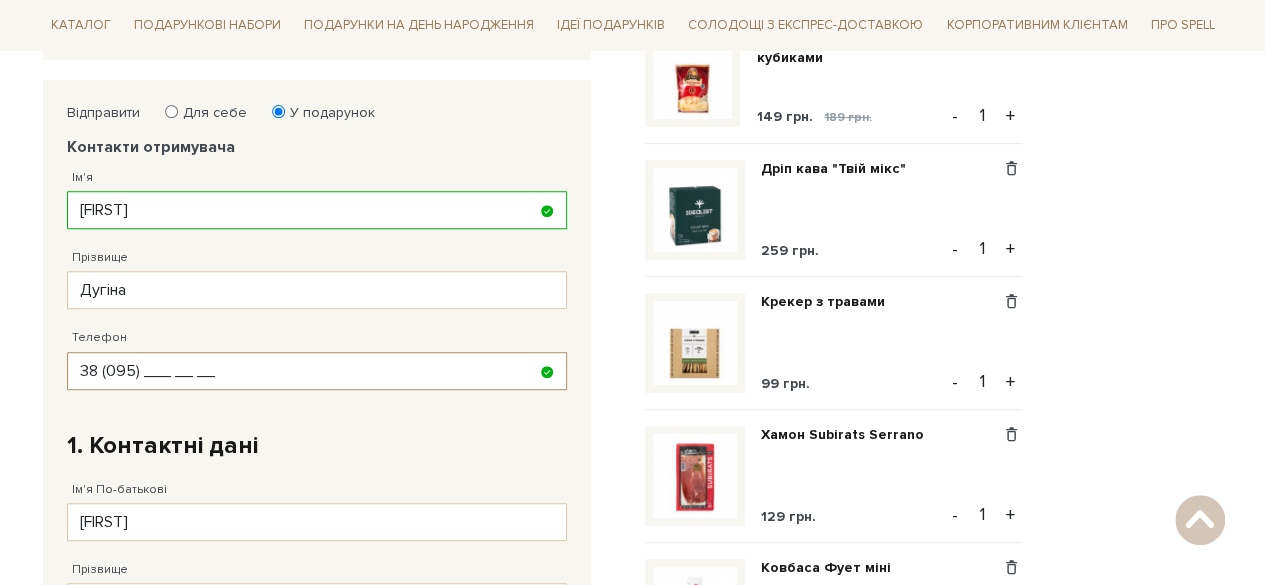 paste on "148 33 20" 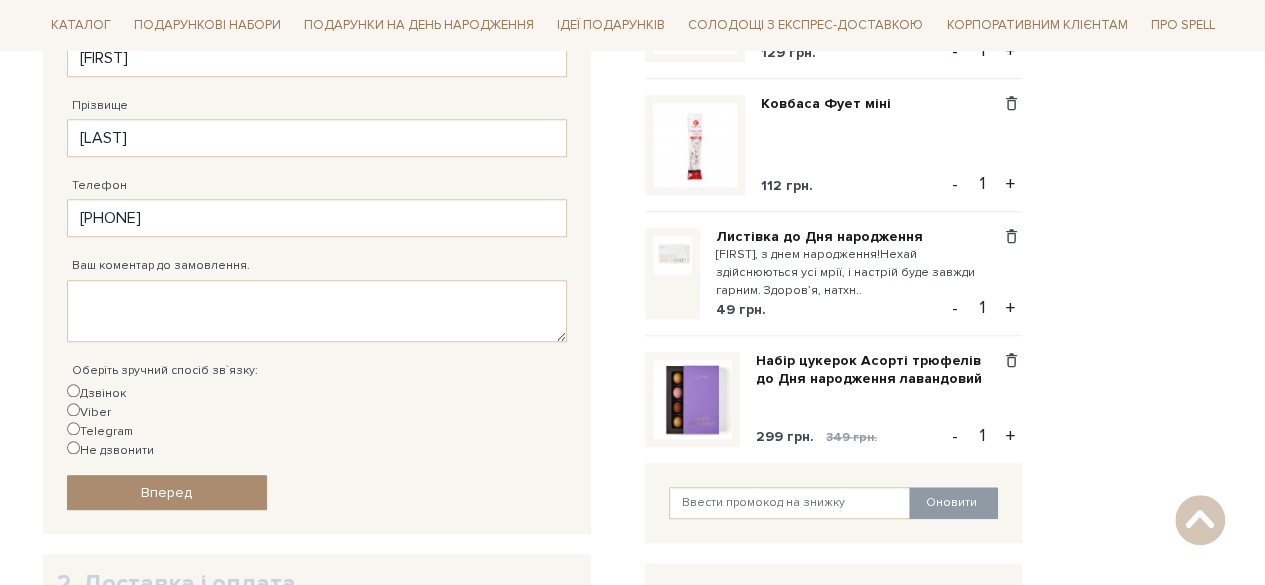 scroll, scrollTop: 776, scrollLeft: 0, axis: vertical 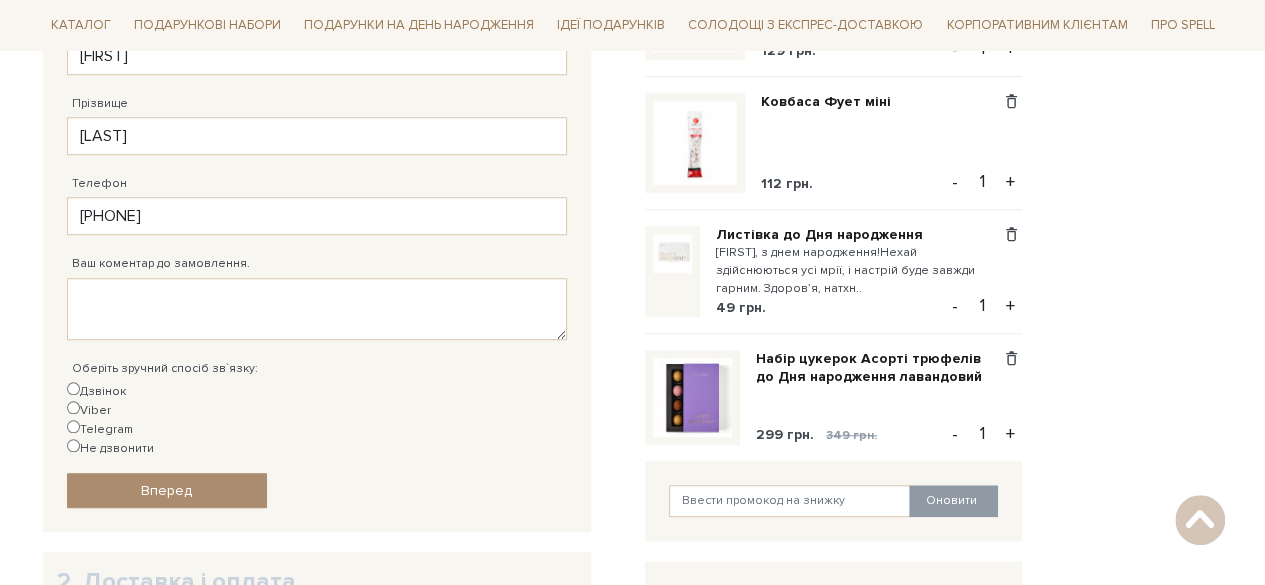 click on "Viber" at bounding box center [73, 407] 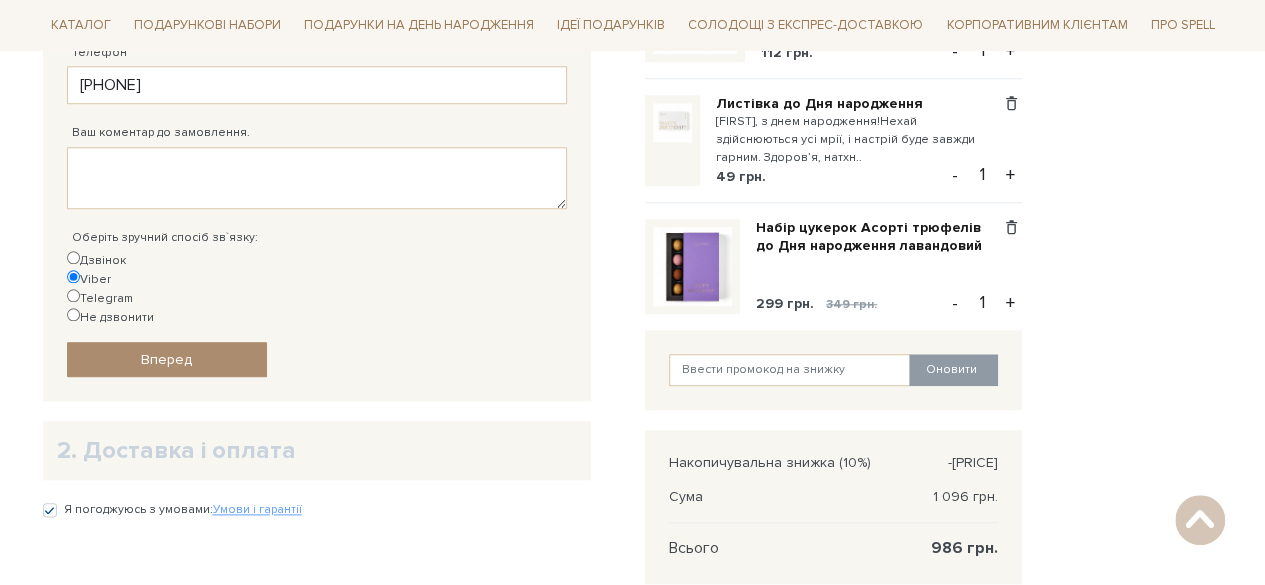 scroll, scrollTop: 897, scrollLeft: 0, axis: vertical 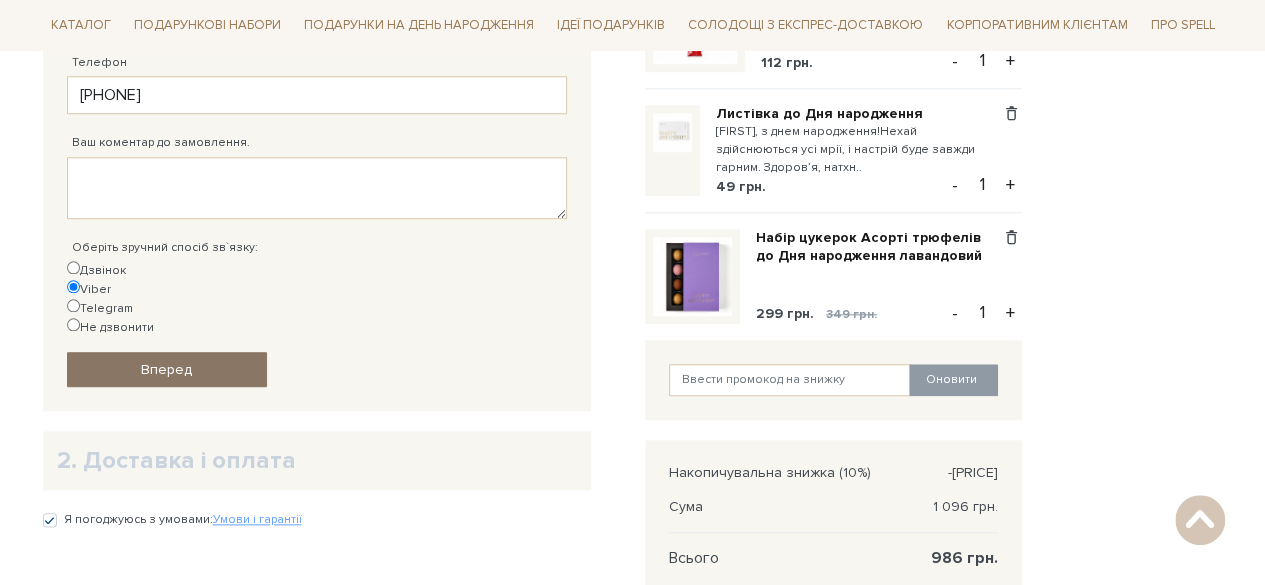 click on "Вперед" at bounding box center (167, 369) 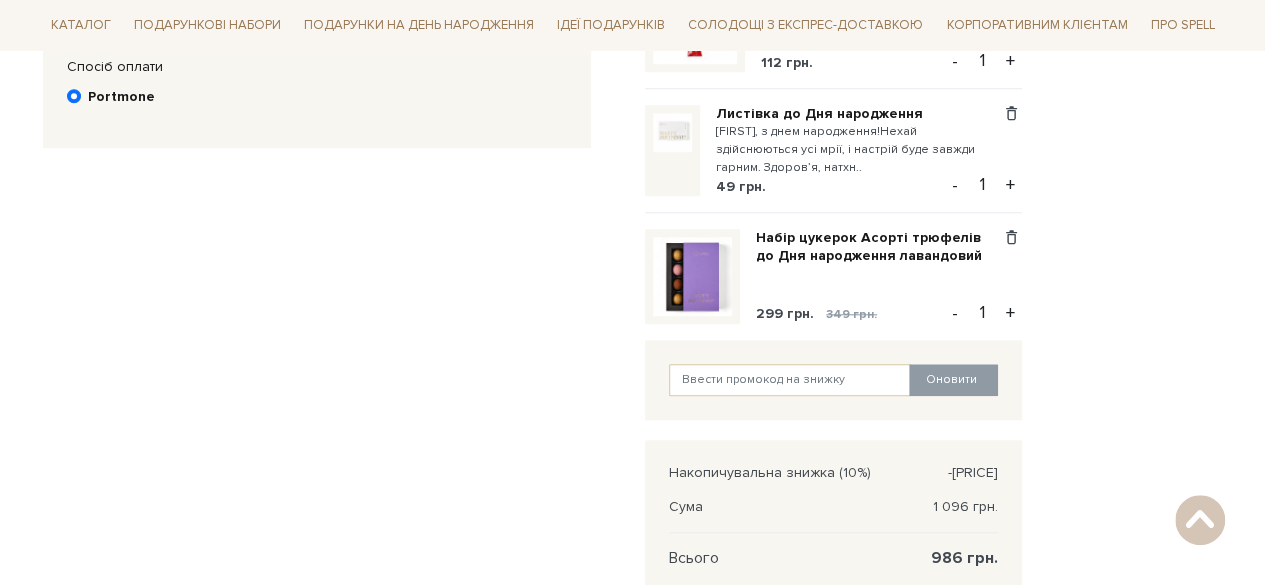scroll, scrollTop: 388, scrollLeft: 0, axis: vertical 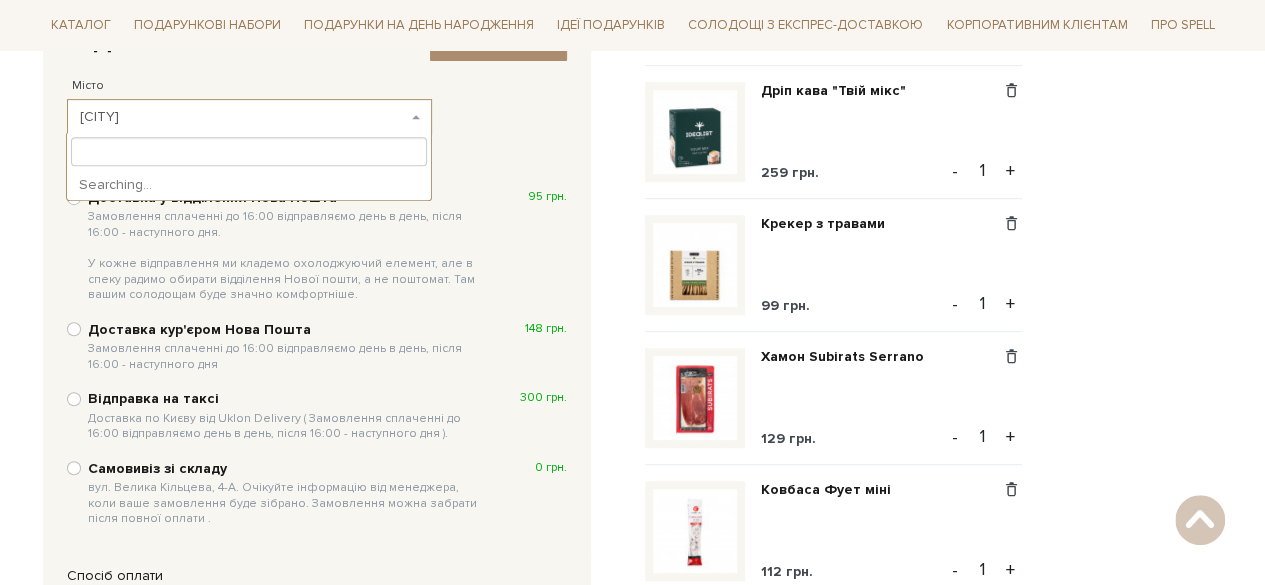 click on "Лубни" at bounding box center [243, 117] 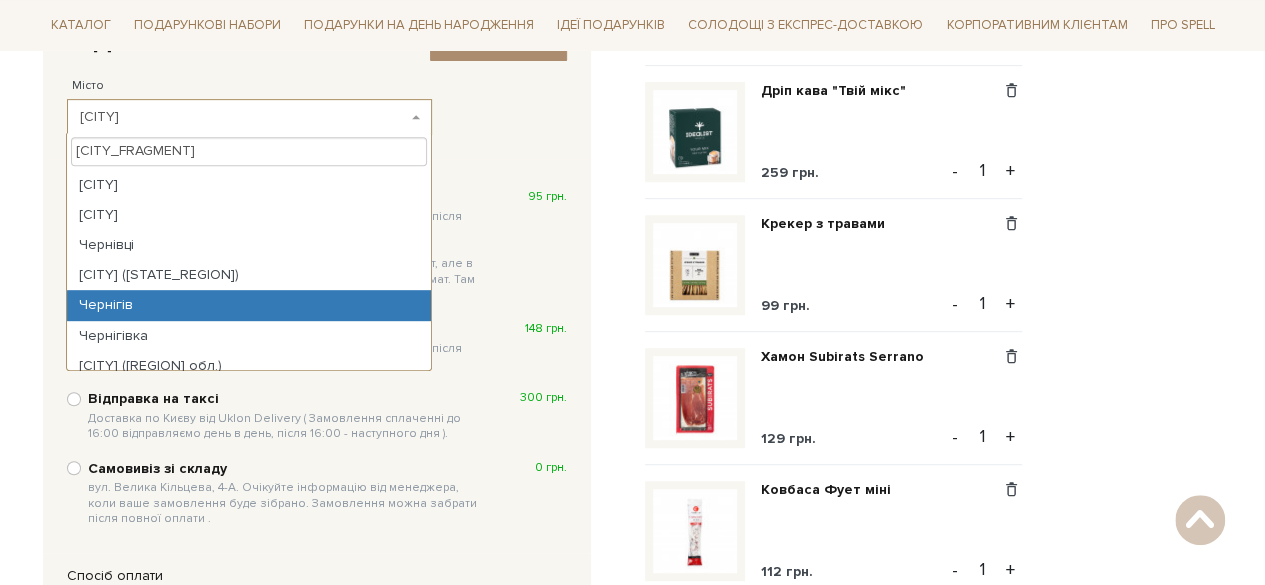 type on "черн" 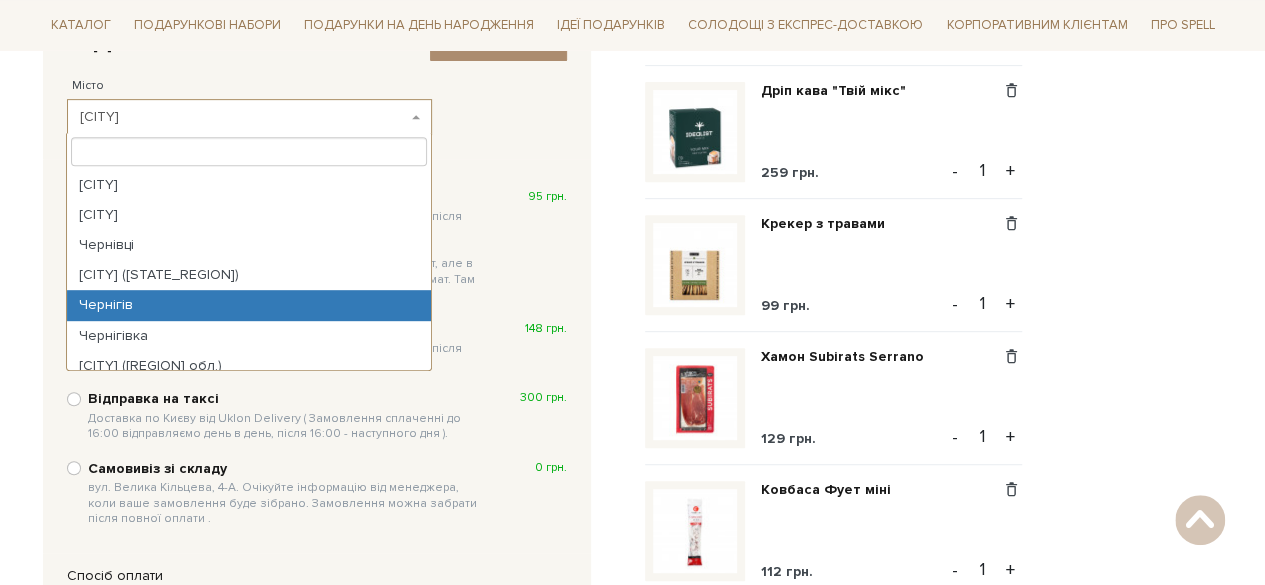 select on "Чернігів" 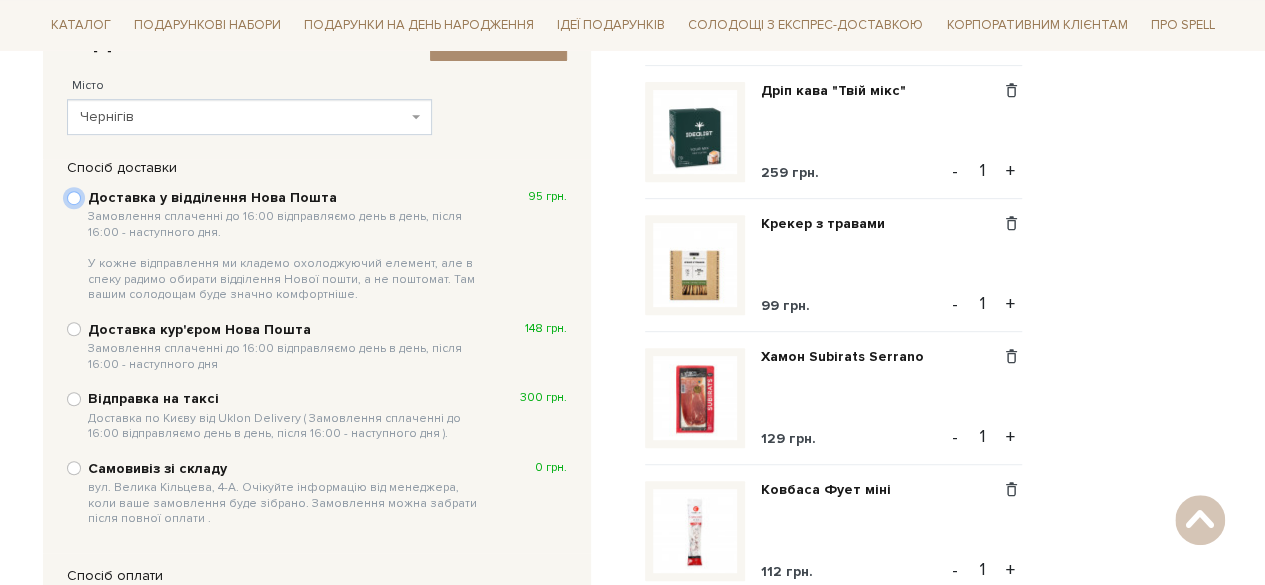 click on "Доставка у відділення Нова Пошта                                                                             Замовлення сплаченні до 16:00 відправляємо день в день, після 16:00 - наступного дня.
У кожне відправлення ми кладемо охолоджуючий елемент, але в спеку радимо обирати відділення Нової пошти, а не поштомат. Там вашим солодощам буде значно комфортніше.
95 грн." at bounding box center [74, 198] 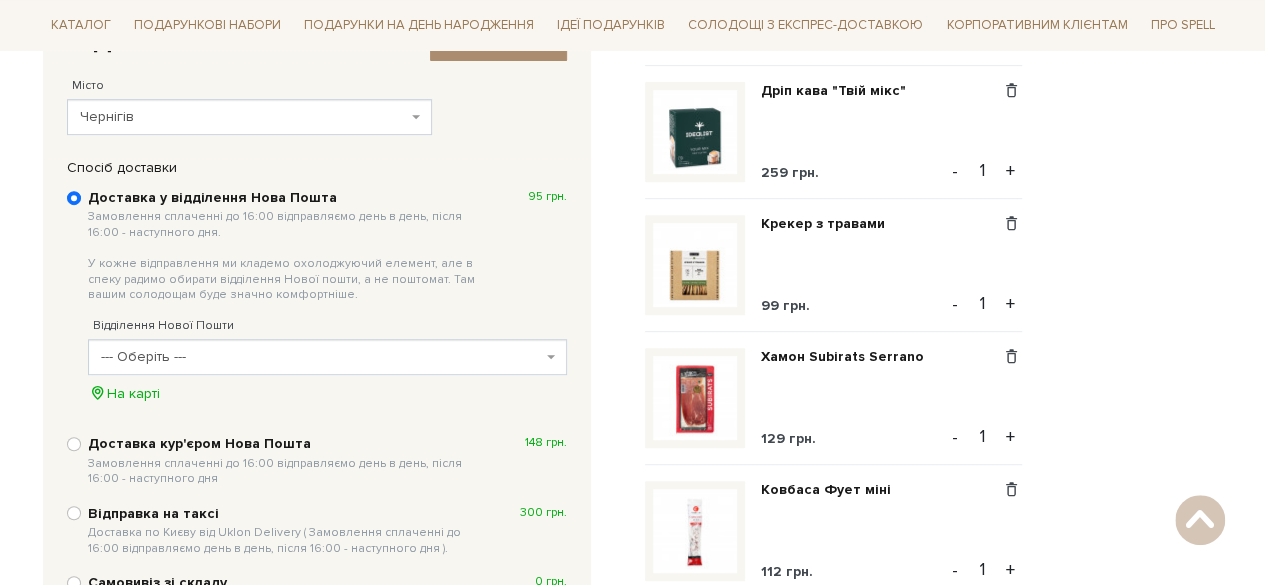 click on "--- Оберіть ---" at bounding box center (321, 357) 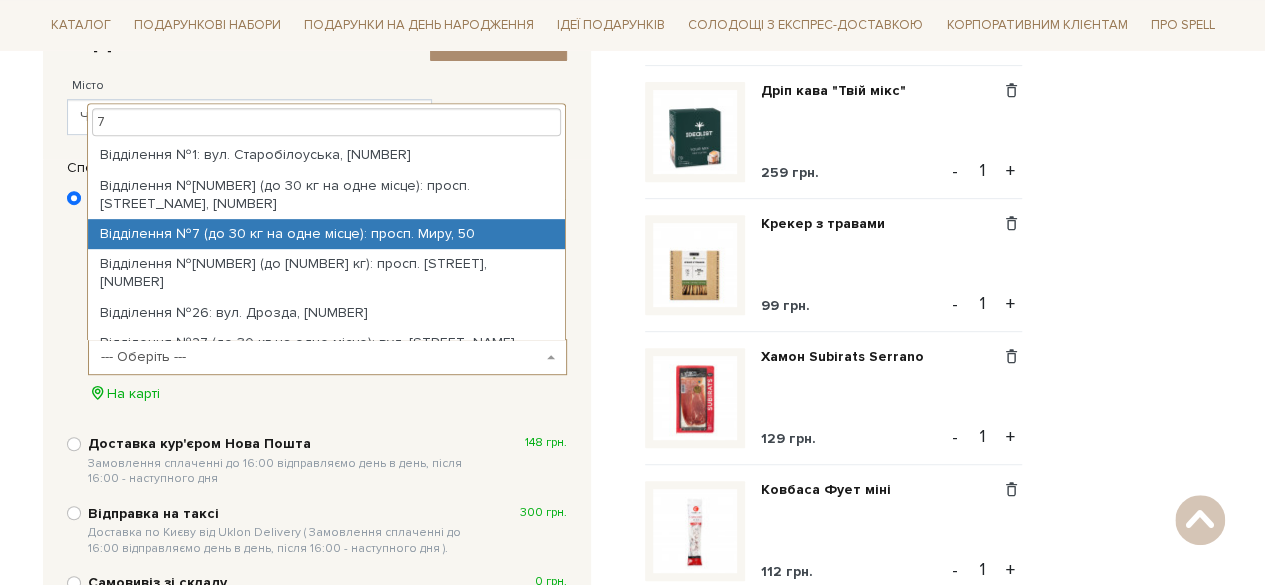 type on "7" 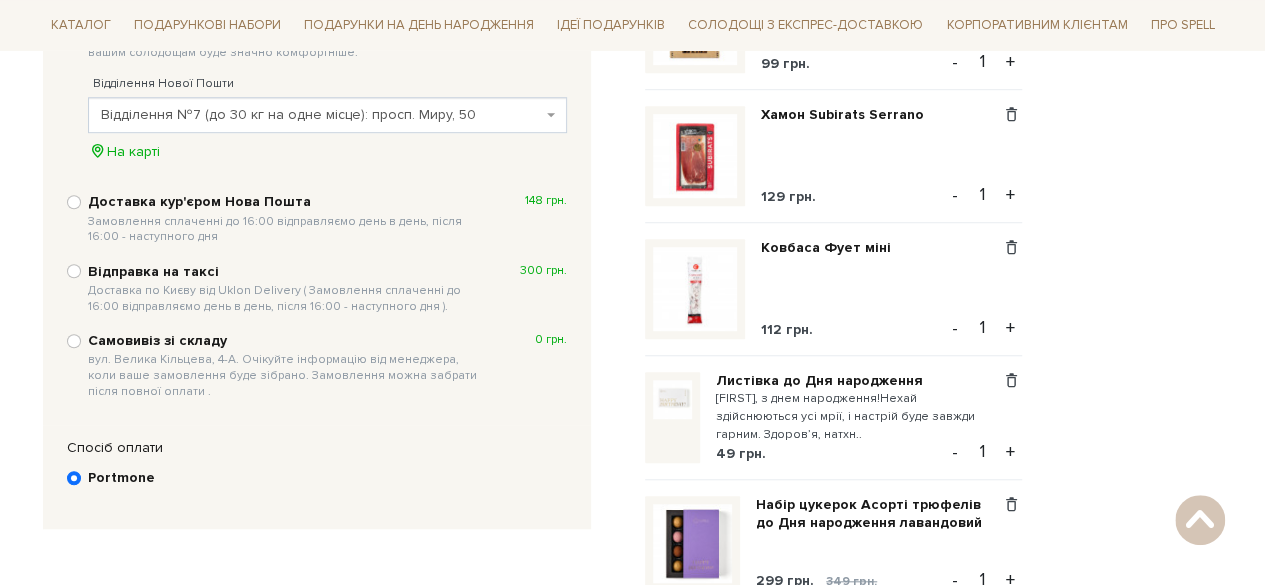 scroll, scrollTop: 632, scrollLeft: 0, axis: vertical 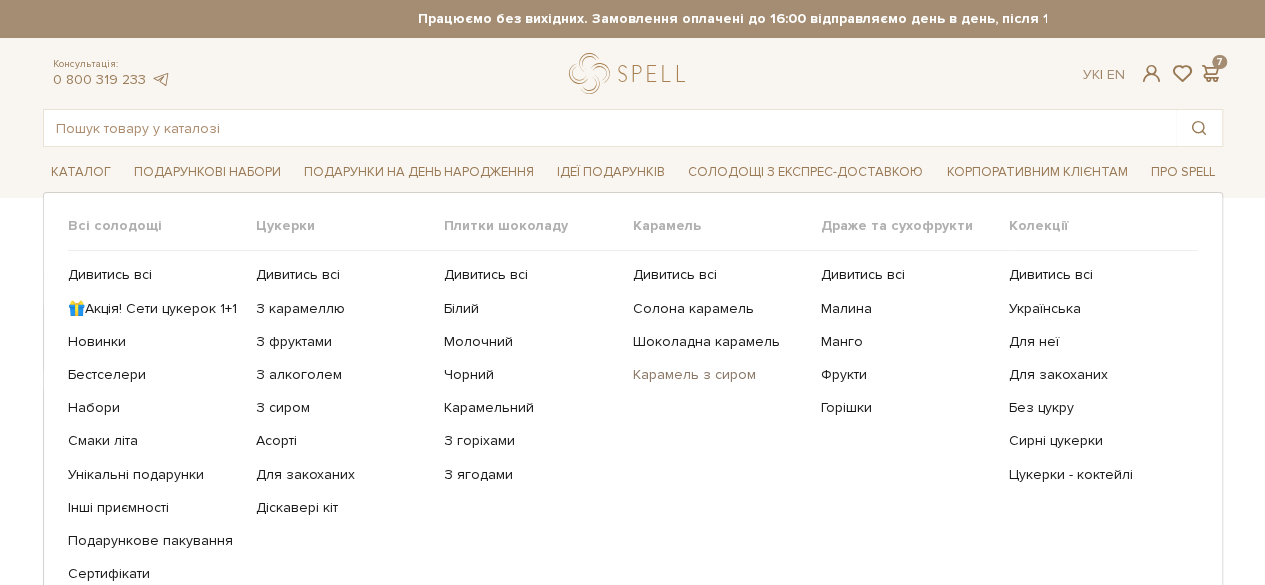 click on "Карамель з сиром" at bounding box center (718, 375) 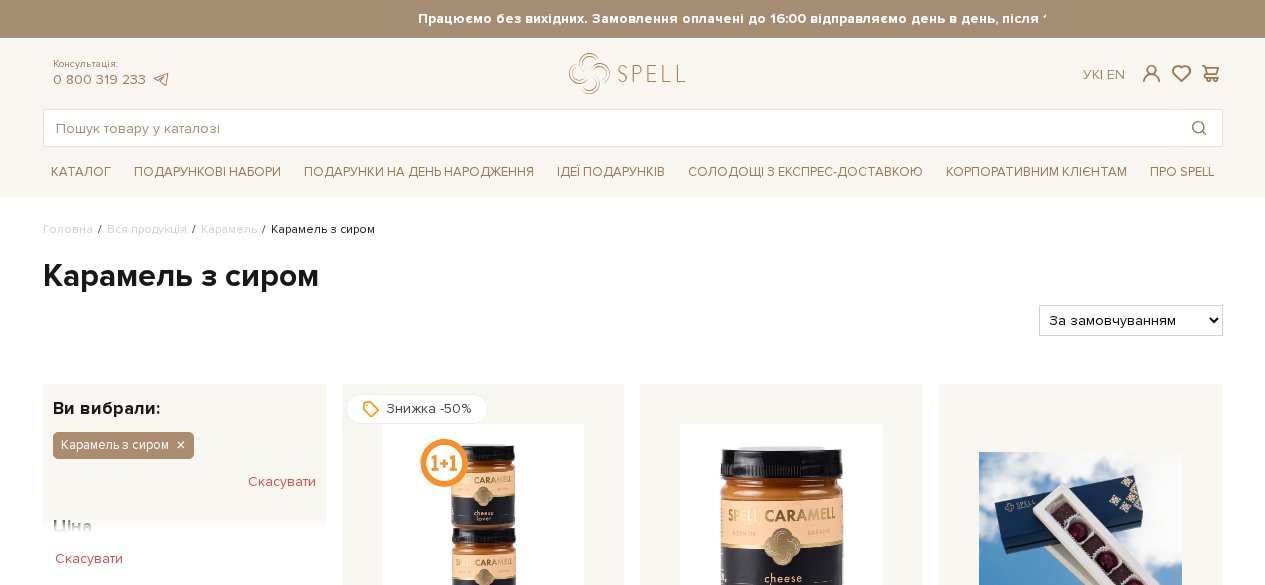 scroll, scrollTop: 0, scrollLeft: 0, axis: both 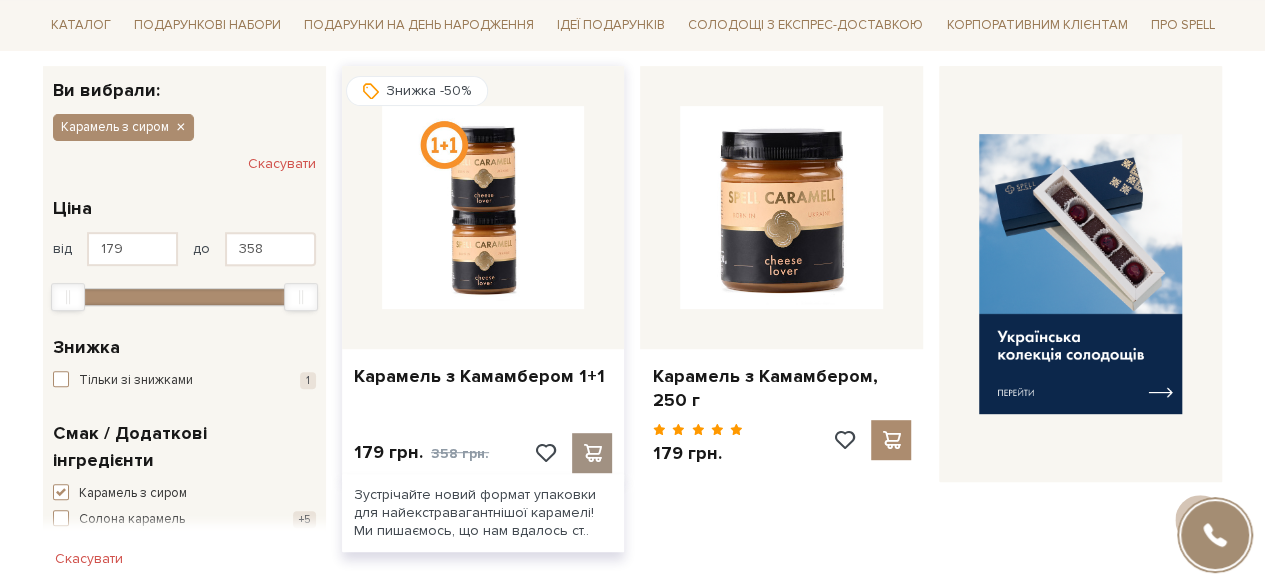 click at bounding box center (592, 453) 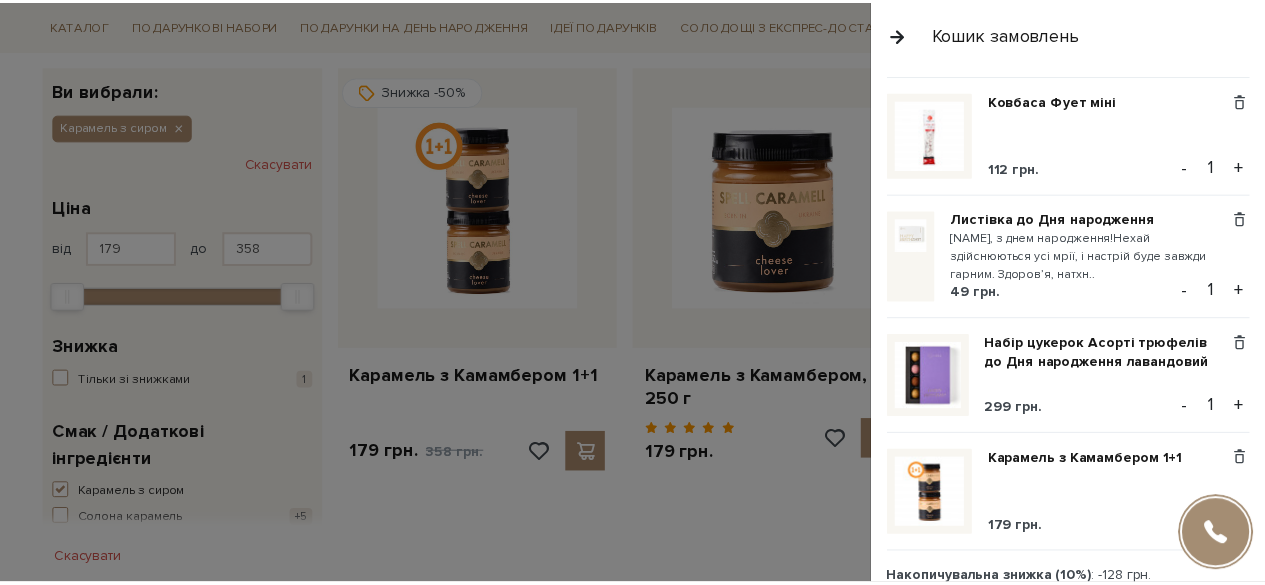 scroll, scrollTop: 500, scrollLeft: 0, axis: vertical 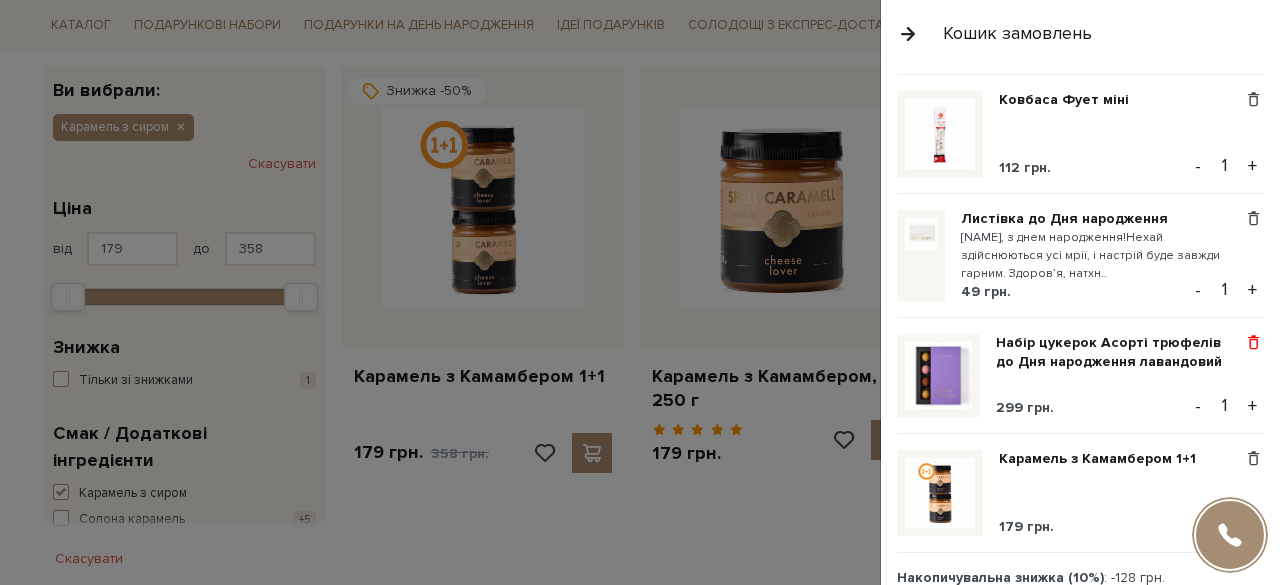click at bounding box center [1253, 343] 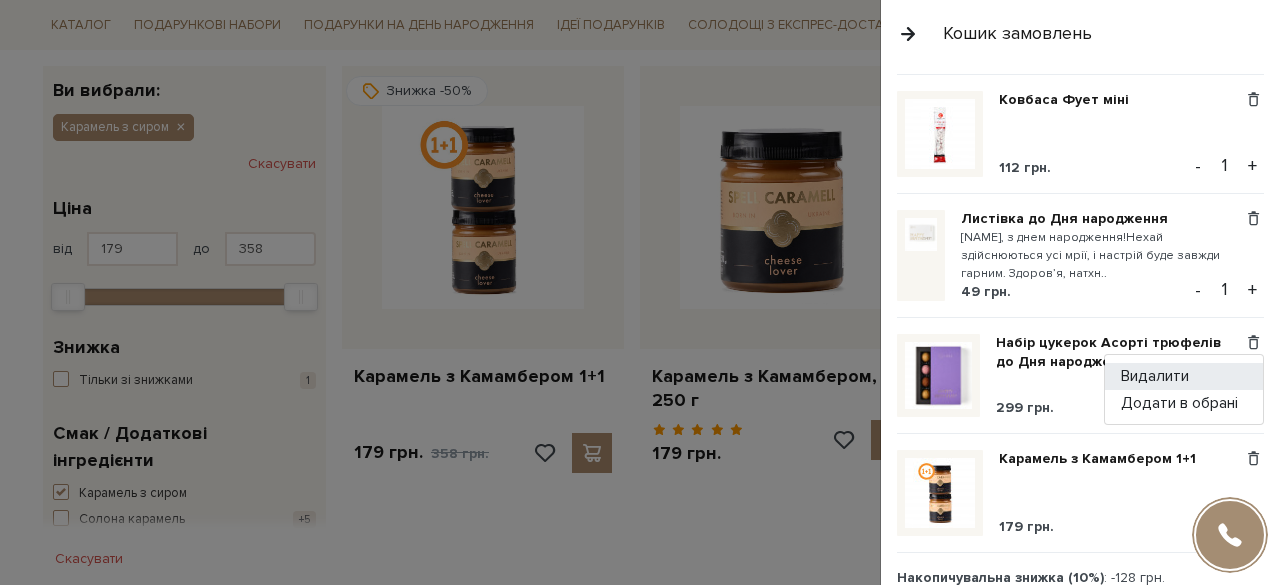 click on "Видалити" at bounding box center [1184, 376] 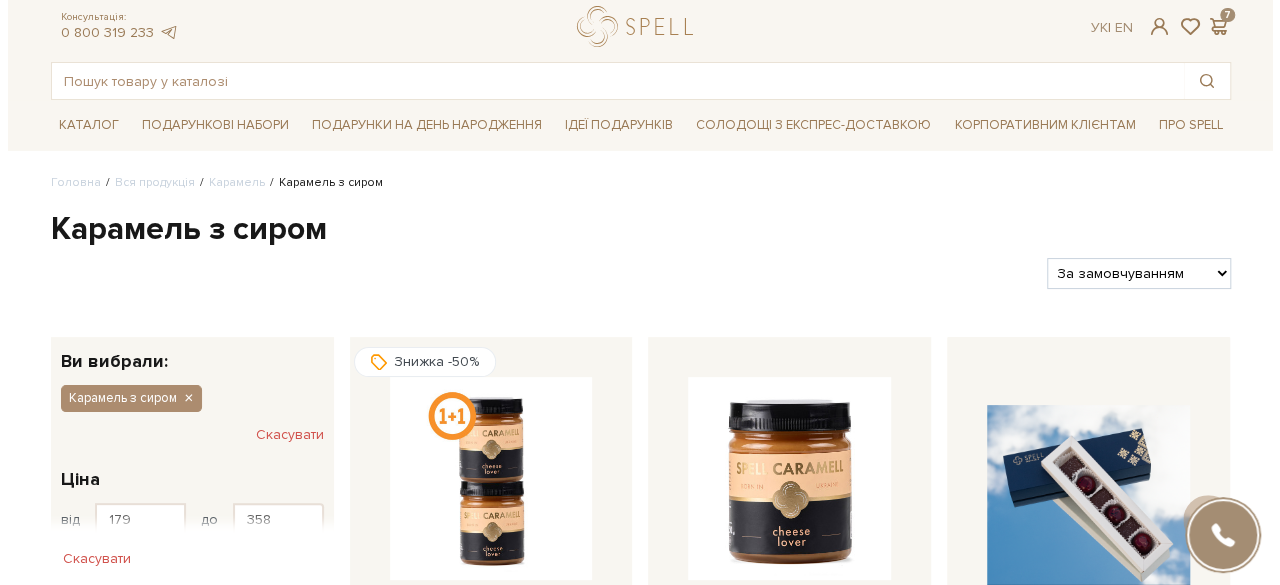 scroll, scrollTop: 0, scrollLeft: 0, axis: both 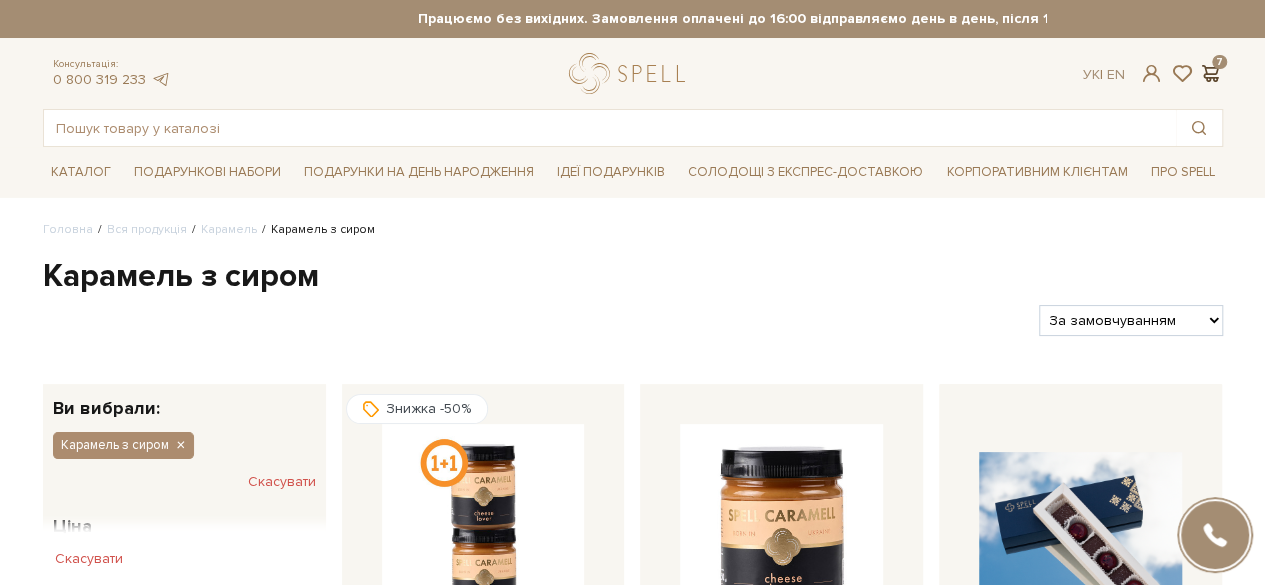 click at bounding box center (1211, 73) 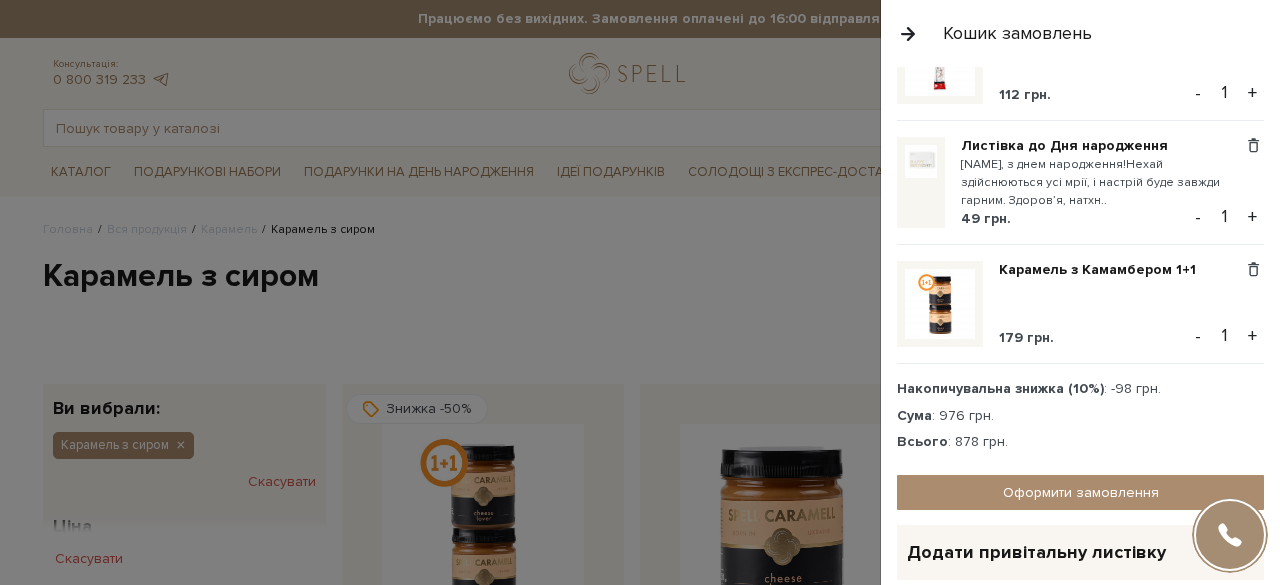 scroll, scrollTop: 597, scrollLeft: 0, axis: vertical 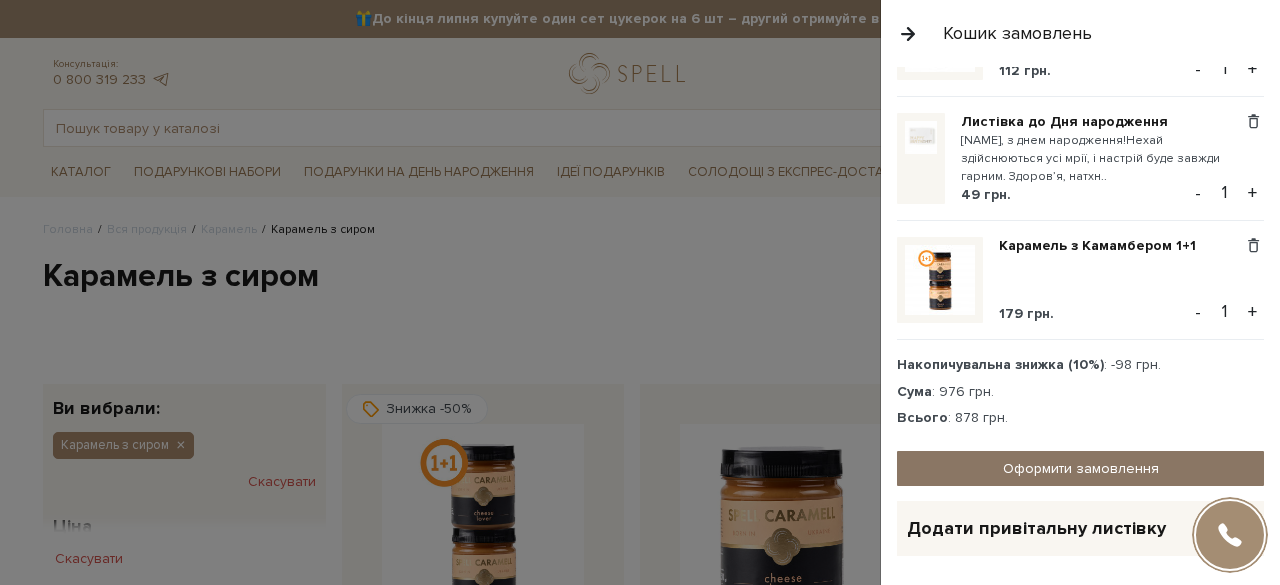 click on "Оформити замовлення" at bounding box center (1080, 468) 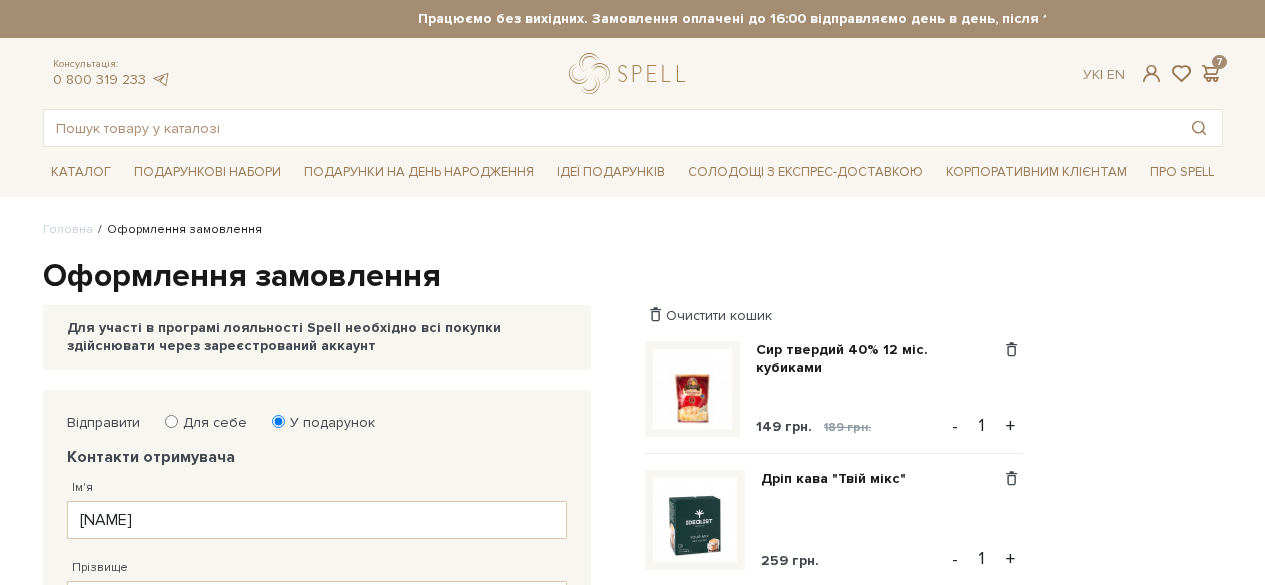 scroll, scrollTop: 0, scrollLeft: 0, axis: both 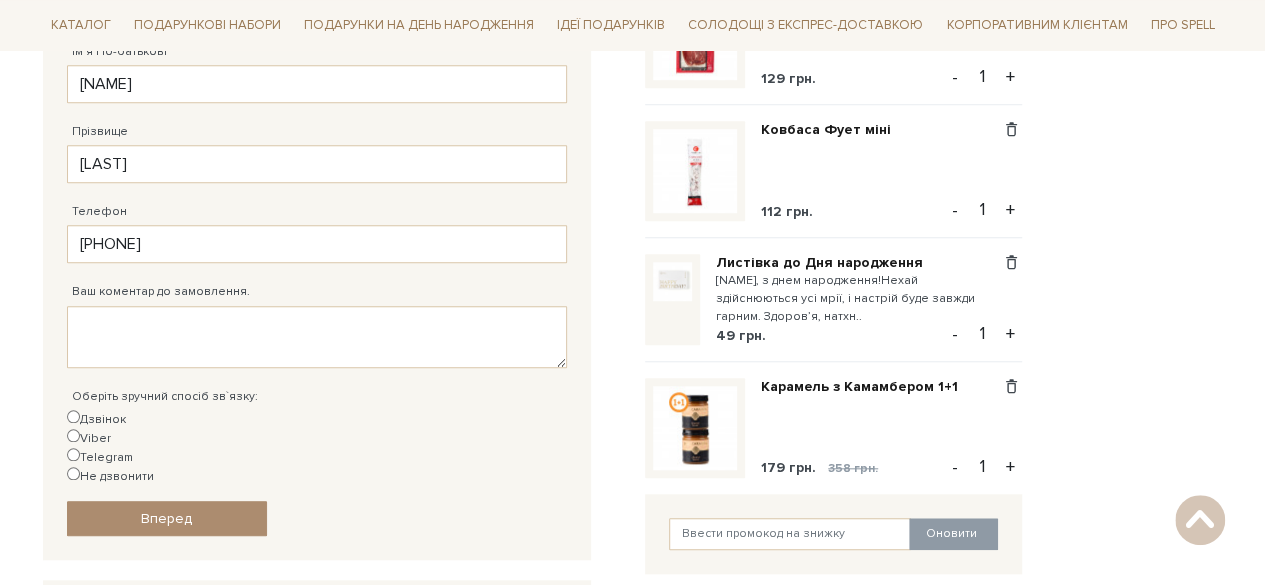 click on "Viber" at bounding box center [73, 435] 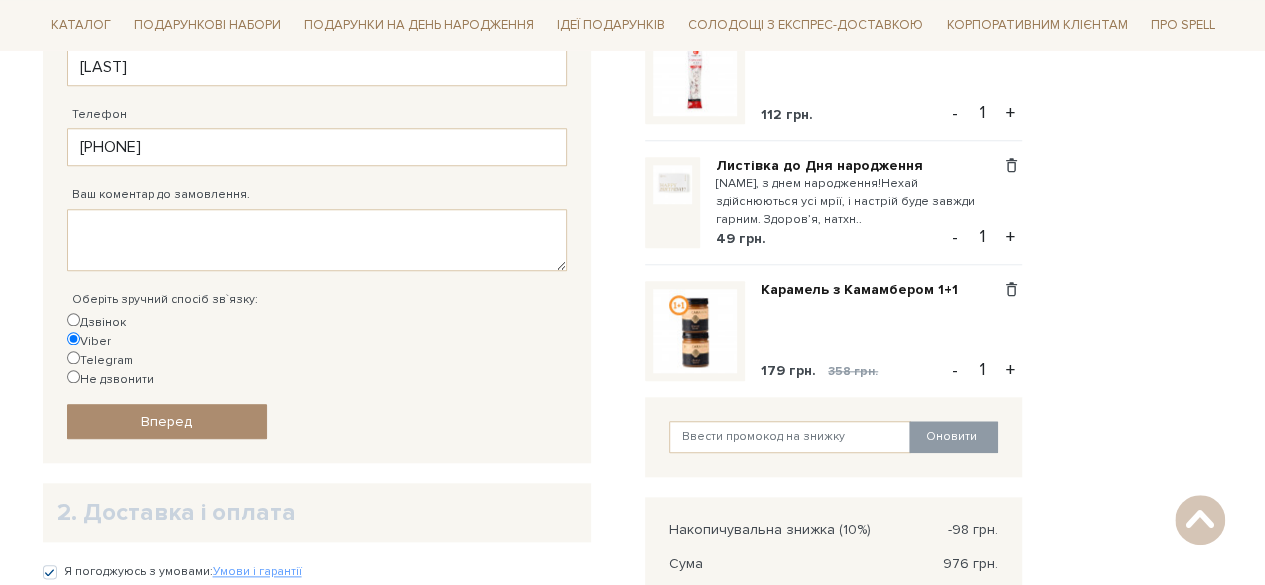 scroll, scrollTop: 908, scrollLeft: 0, axis: vertical 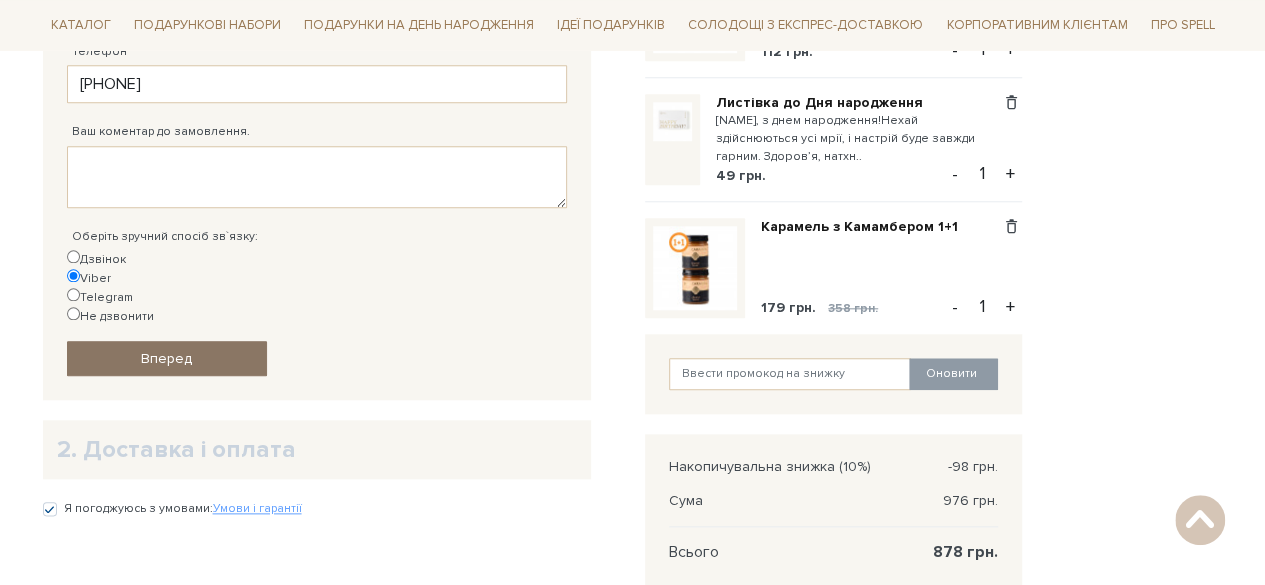 click on "Вперед" at bounding box center (167, 358) 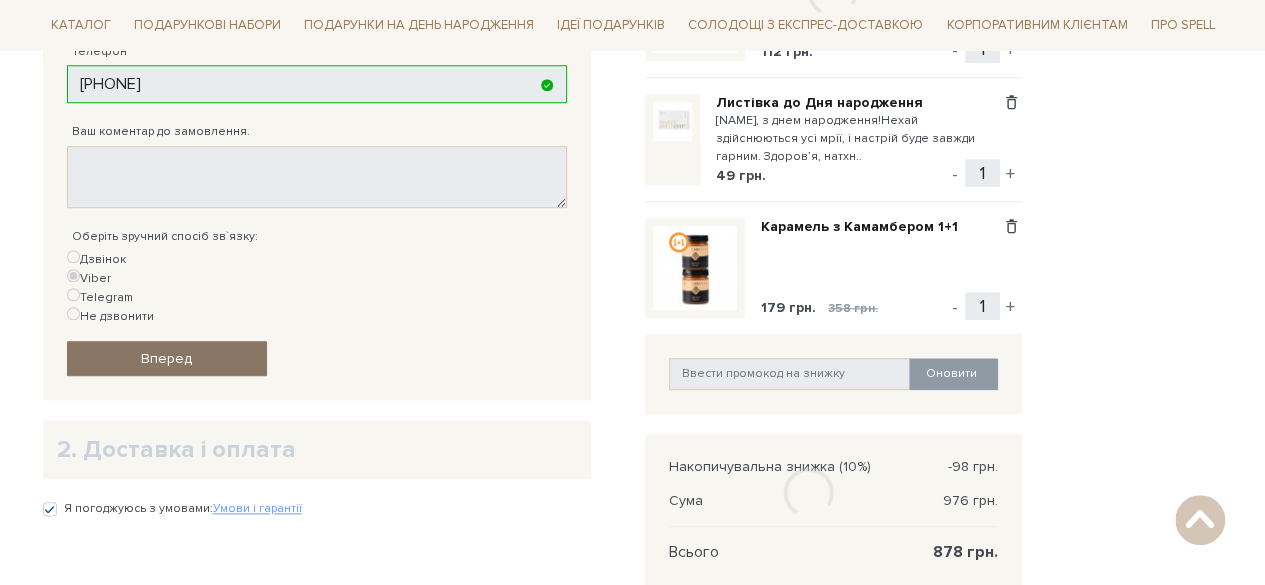 scroll, scrollTop: 388, scrollLeft: 0, axis: vertical 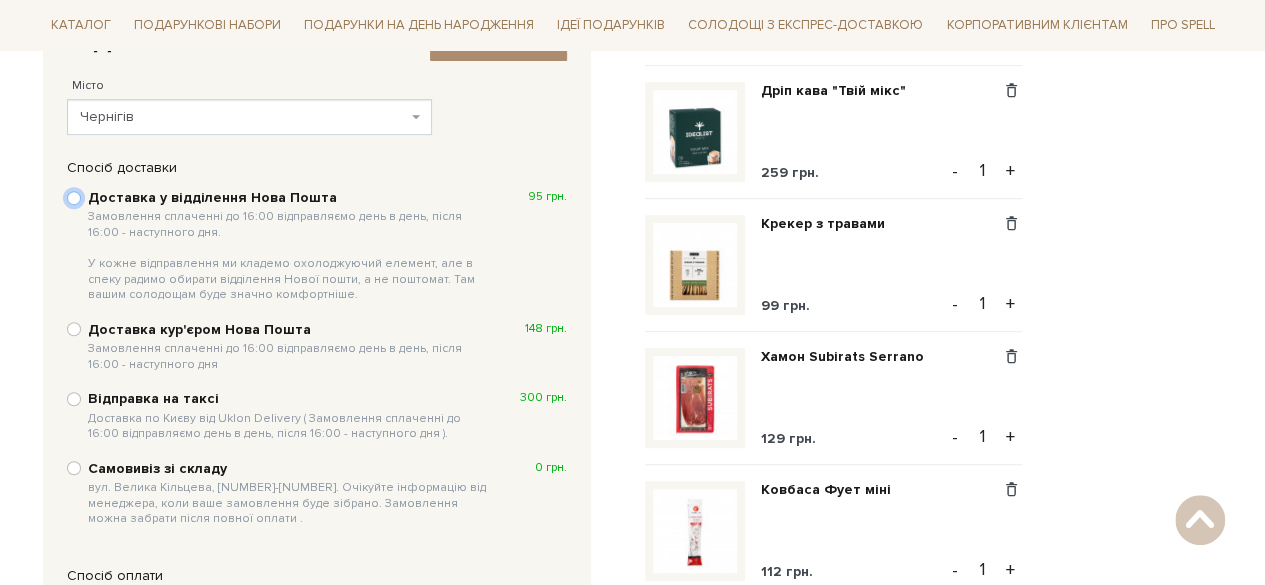 click on "Доставка у відділення Нова Пошта                                                                             Замовлення сплаченні до 16:00 відправляємо день в день, після 16:00 - наступного дня.
У кожне відправлення ми кладемо охолоджуючий елемент, але в спеку радимо обирати відділення Нової пошти, а не поштомат. Там вашим солодощам буде значно комфортніше.
95 грн." at bounding box center [74, 198] 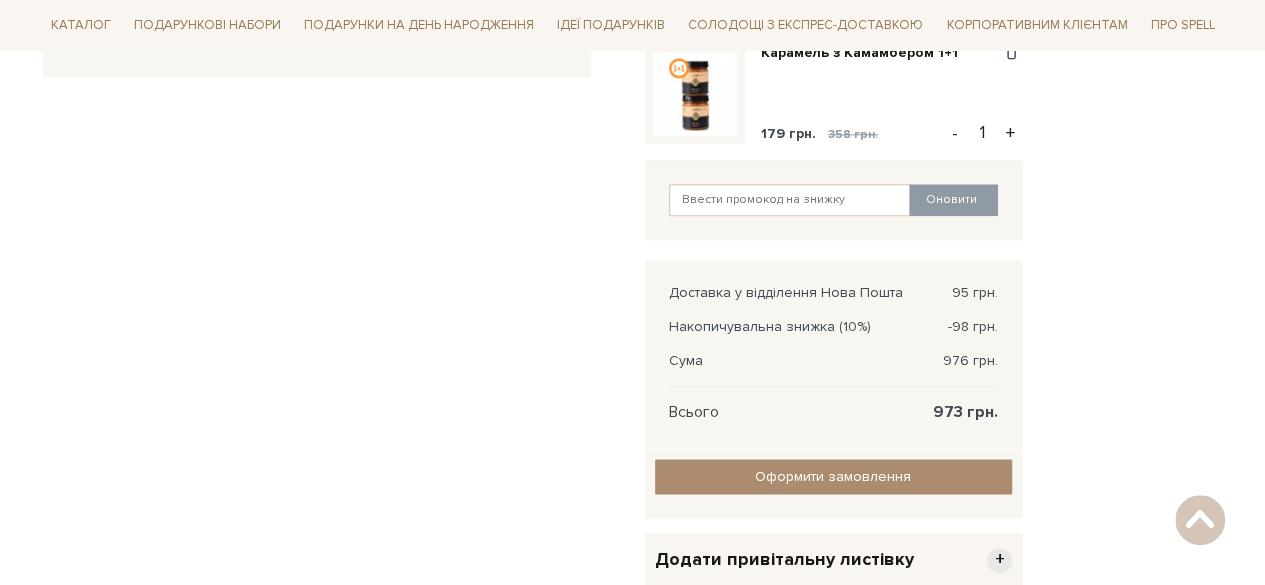 scroll, scrollTop: 1088, scrollLeft: 0, axis: vertical 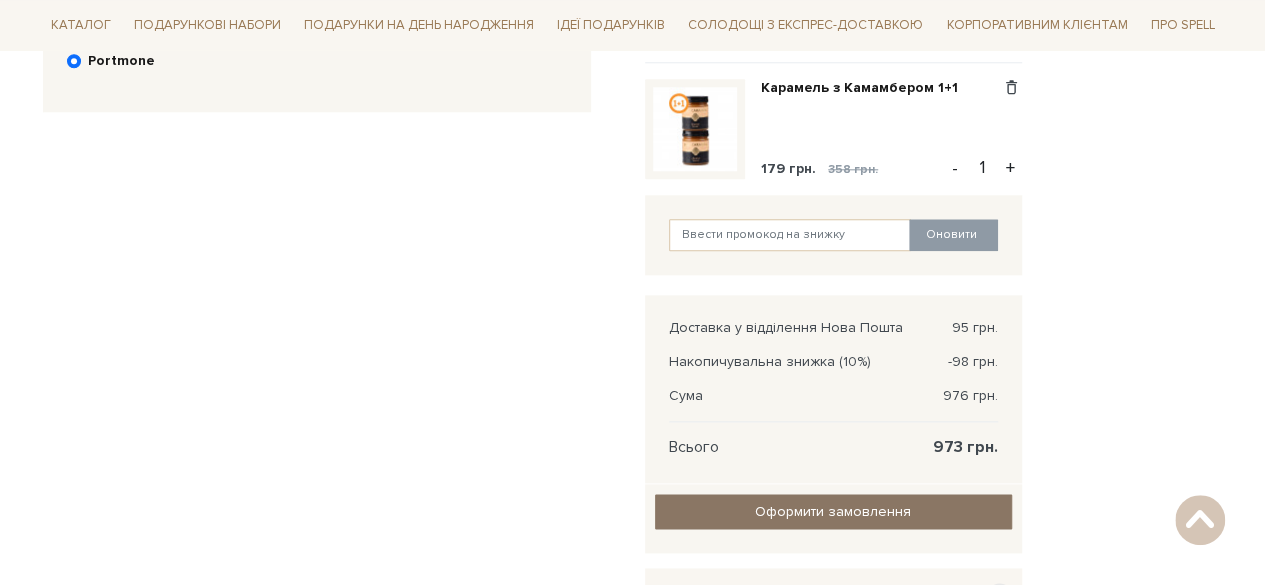 click on "Оформити замовлення" at bounding box center (833, 511) 